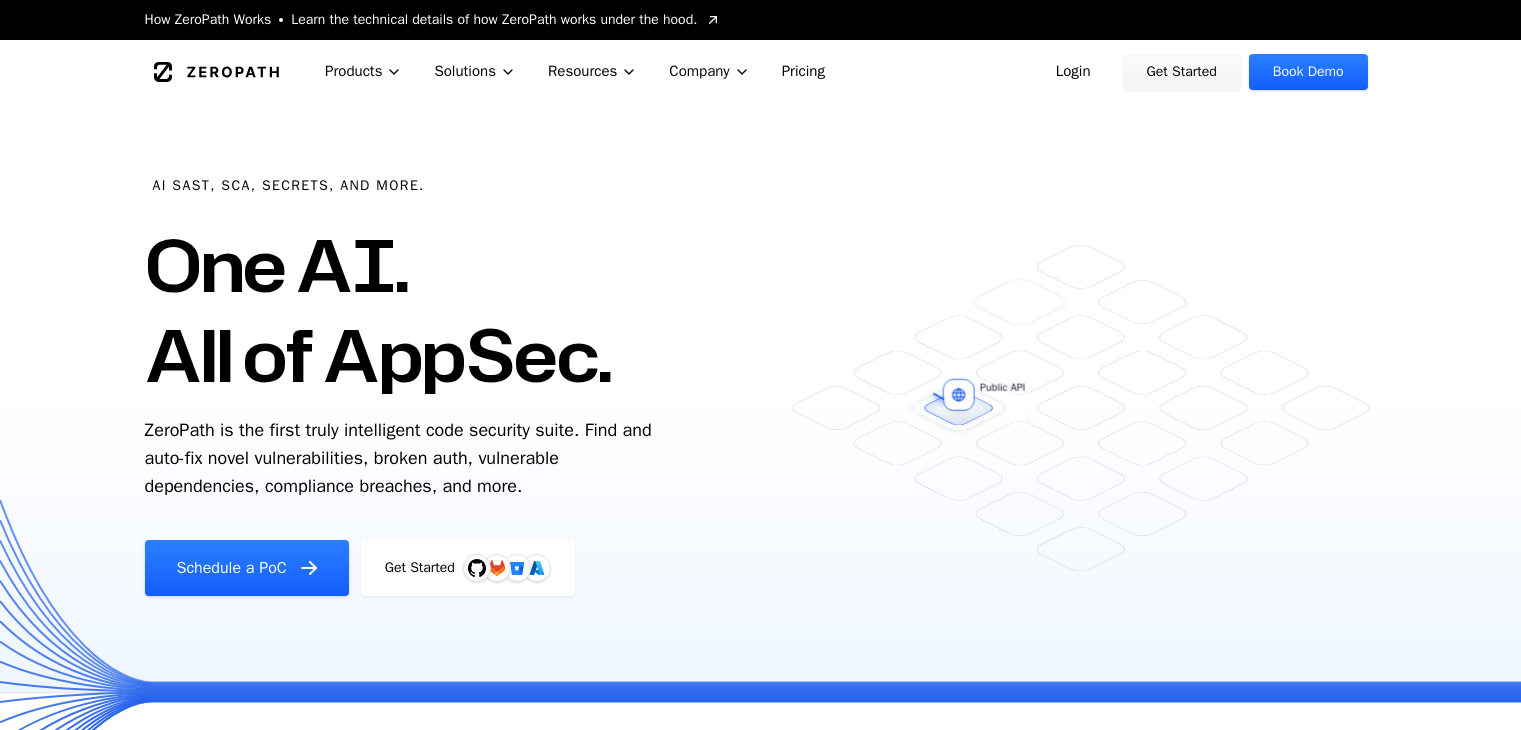scroll, scrollTop: 0, scrollLeft: 0, axis: both 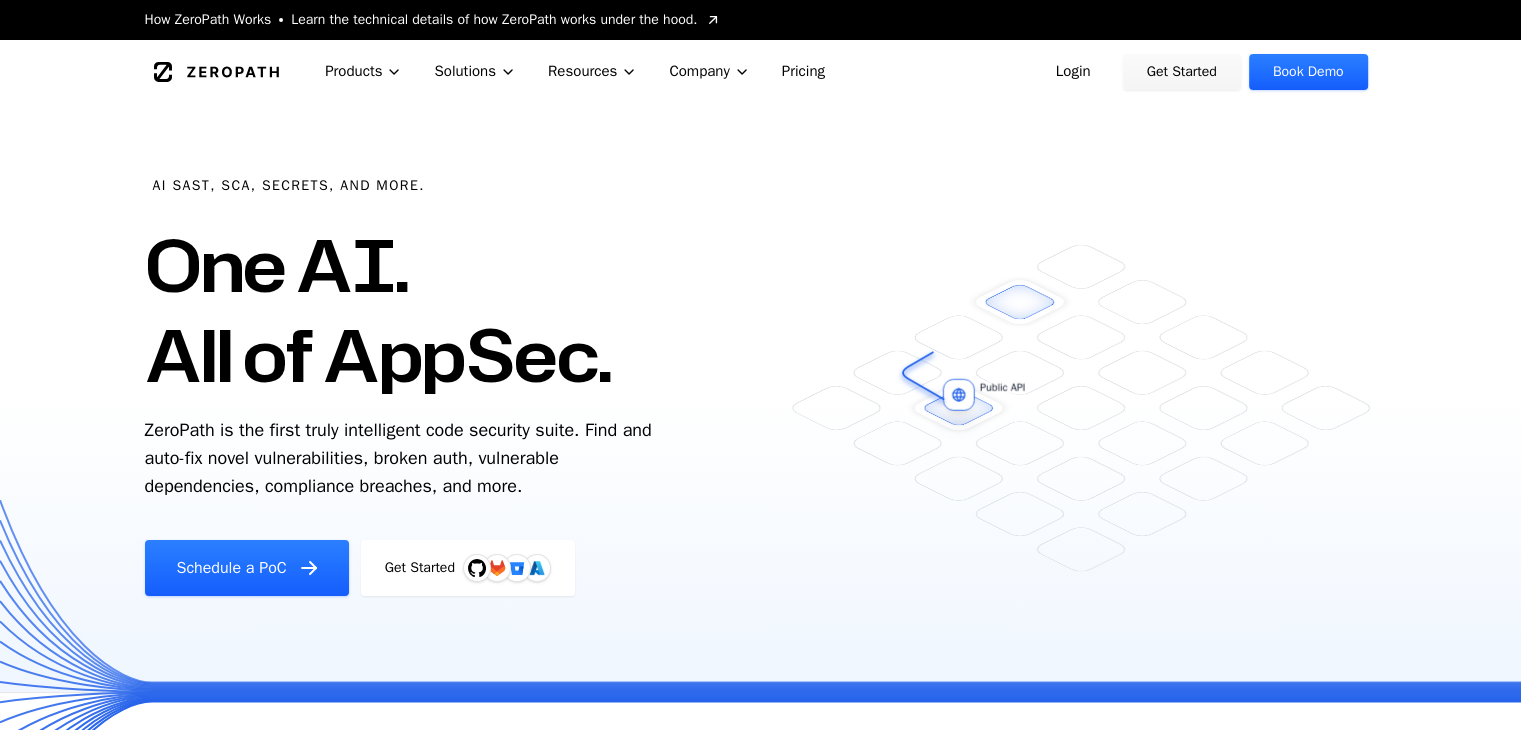 click on "Login" at bounding box center (1073, 72) 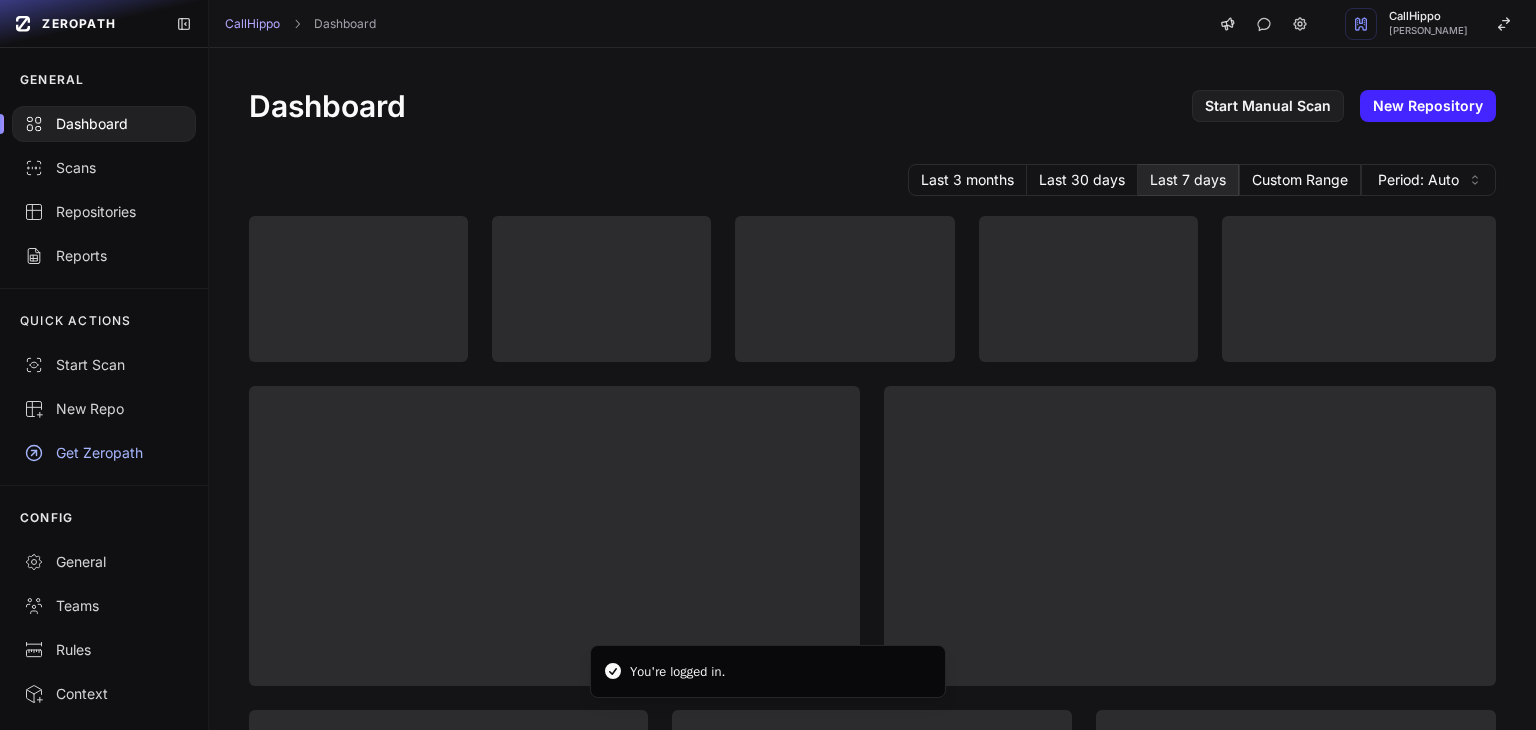 scroll, scrollTop: 0, scrollLeft: 0, axis: both 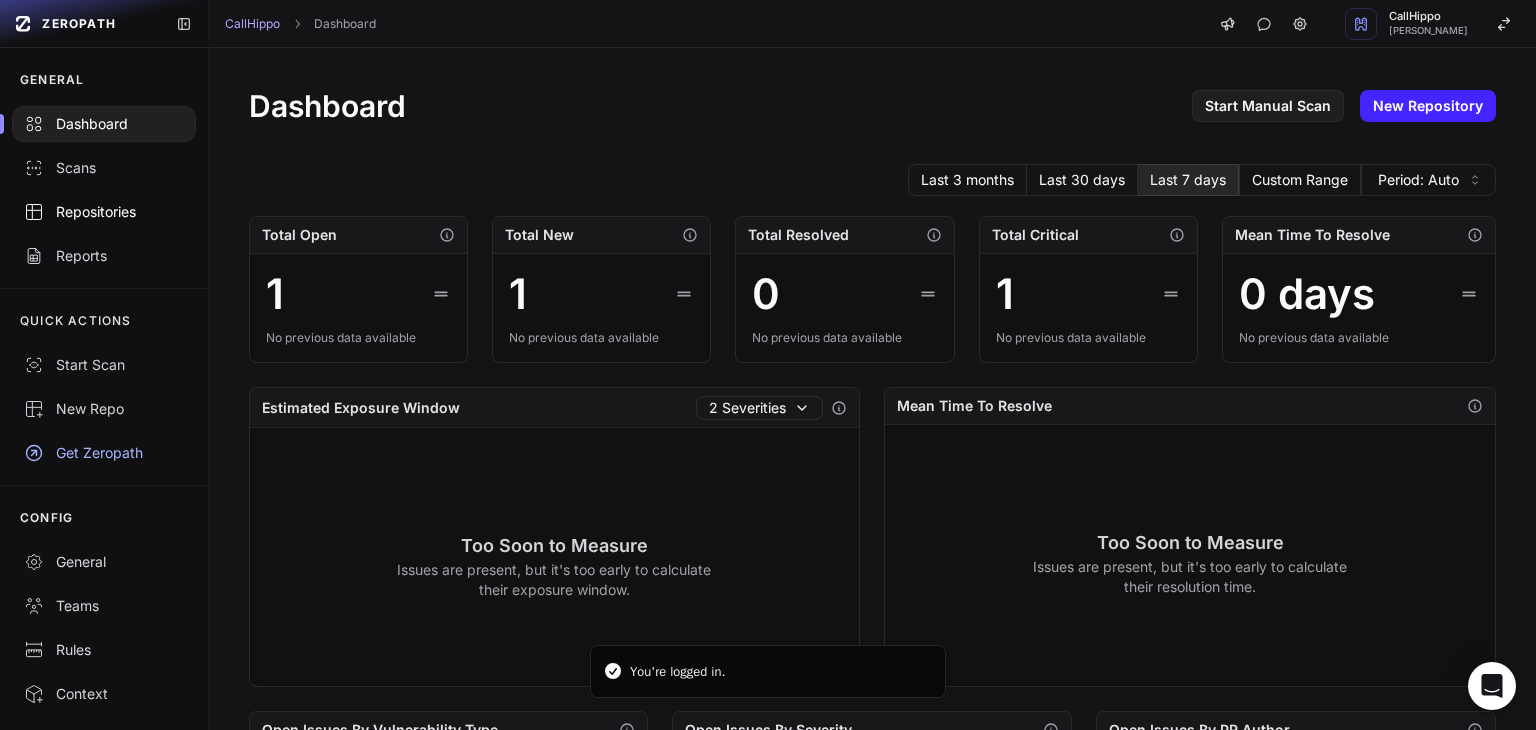 click on "Repositories" at bounding box center (104, 212) 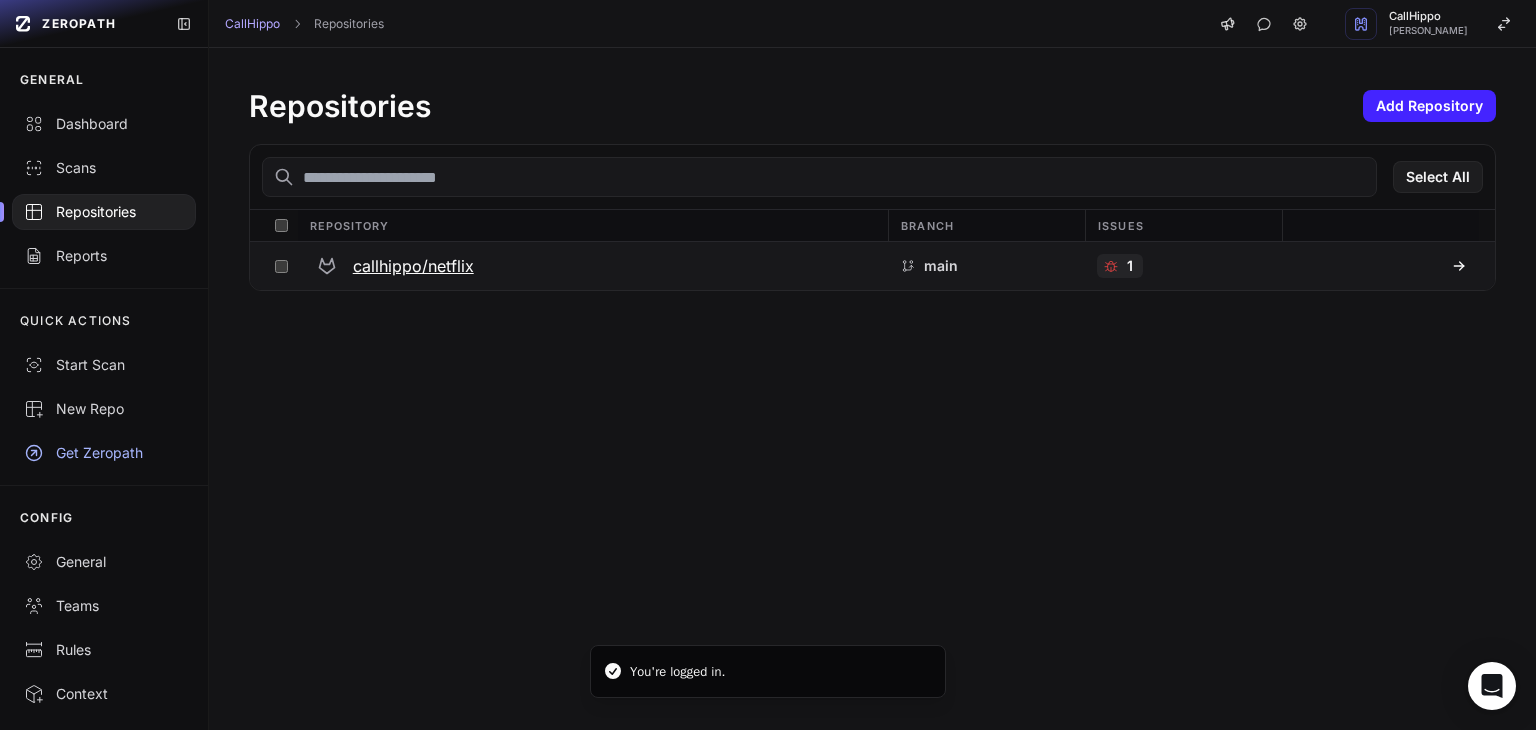 click on "callhippo/netflix" at bounding box center [413, 266] 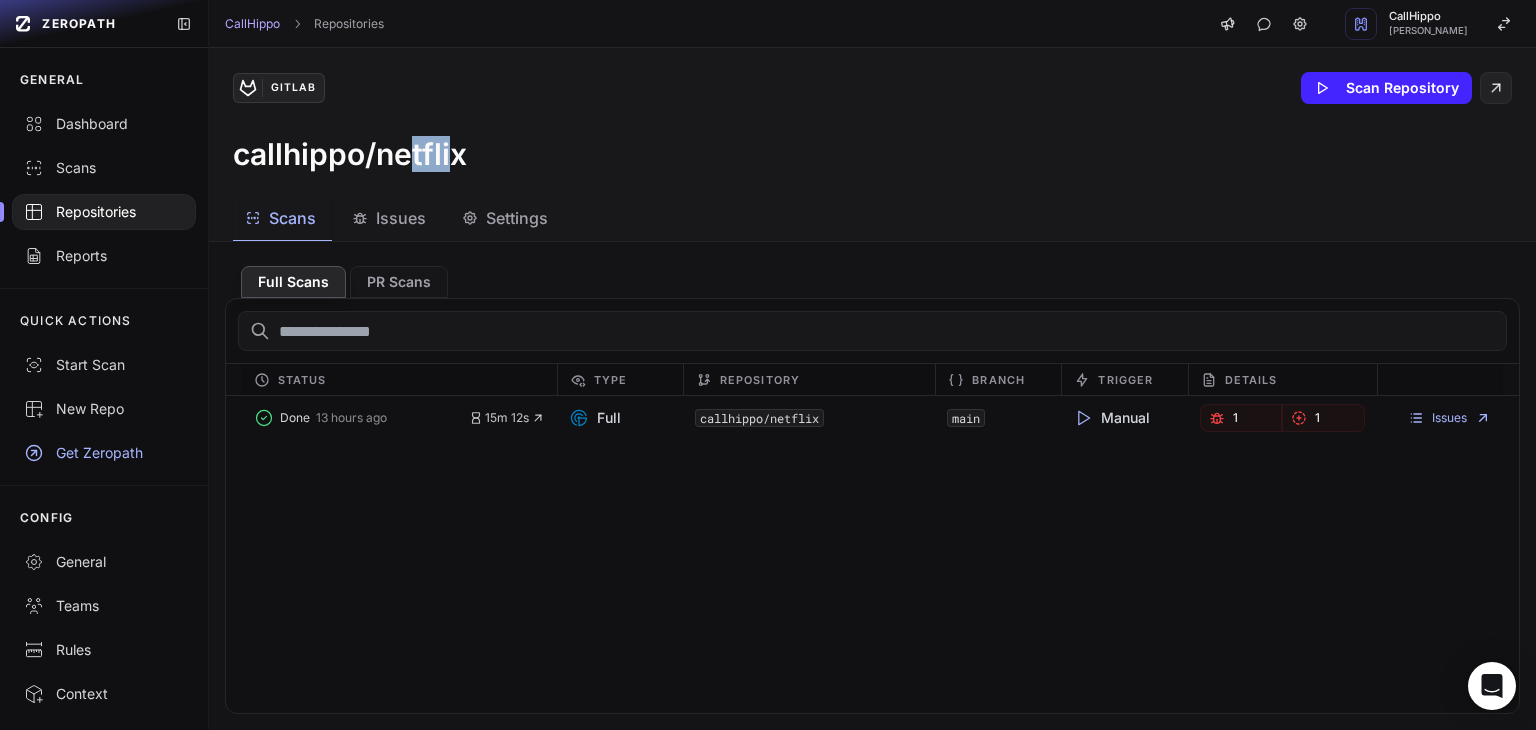 drag, startPoint x: 412, startPoint y: 160, endPoint x: 457, endPoint y: 156, distance: 45.17743 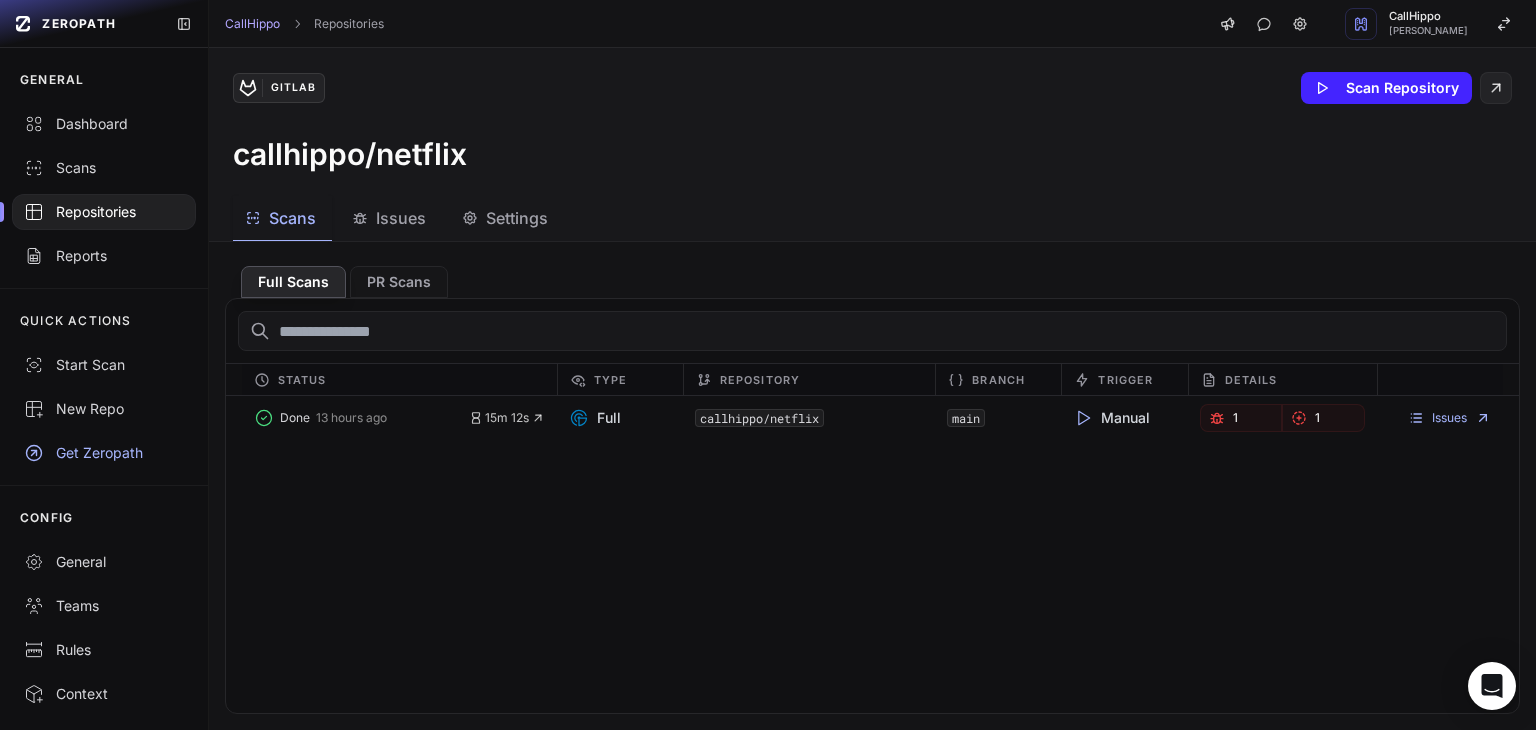 click on "callhippo/netflix" at bounding box center (350, 154) 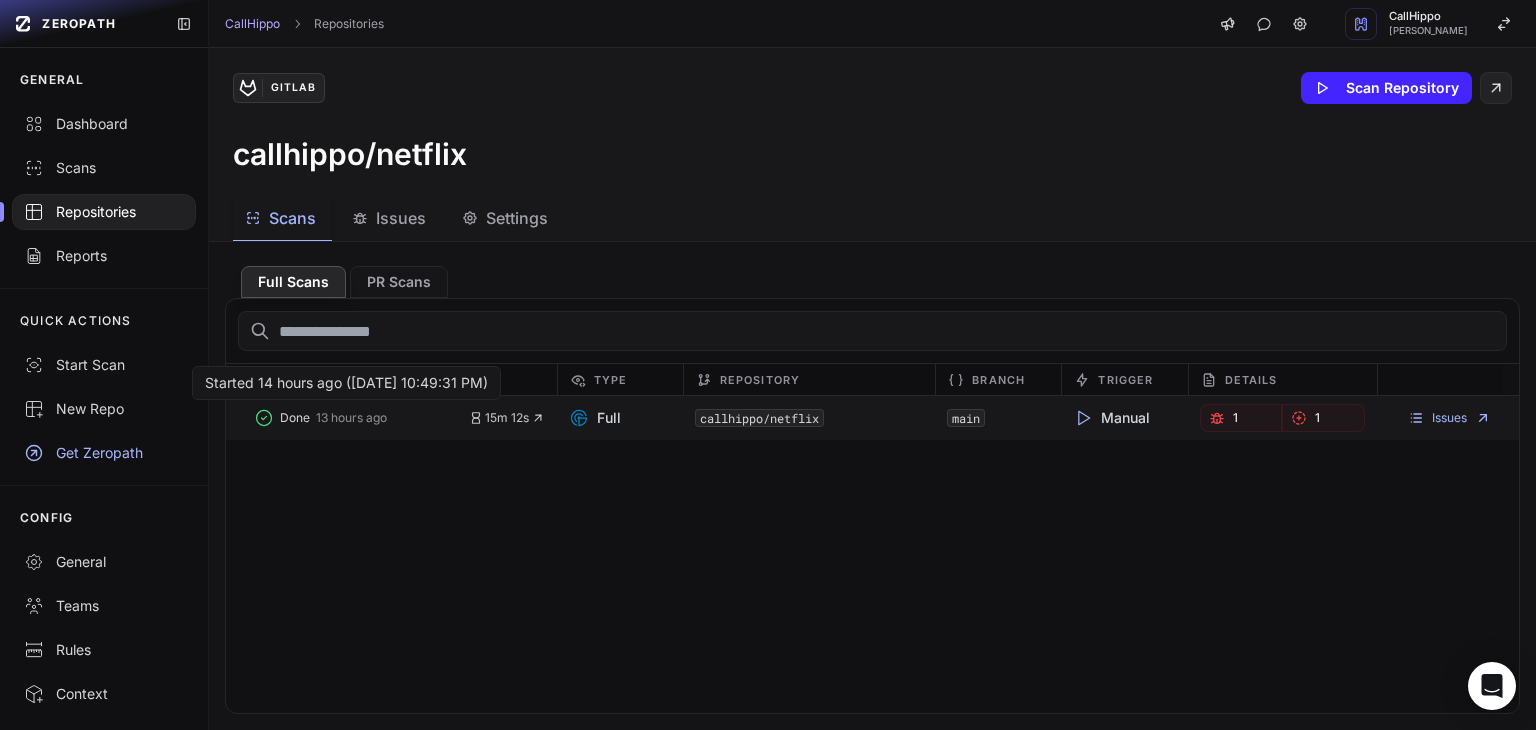 click on "13 hours ago" at bounding box center (351, 418) 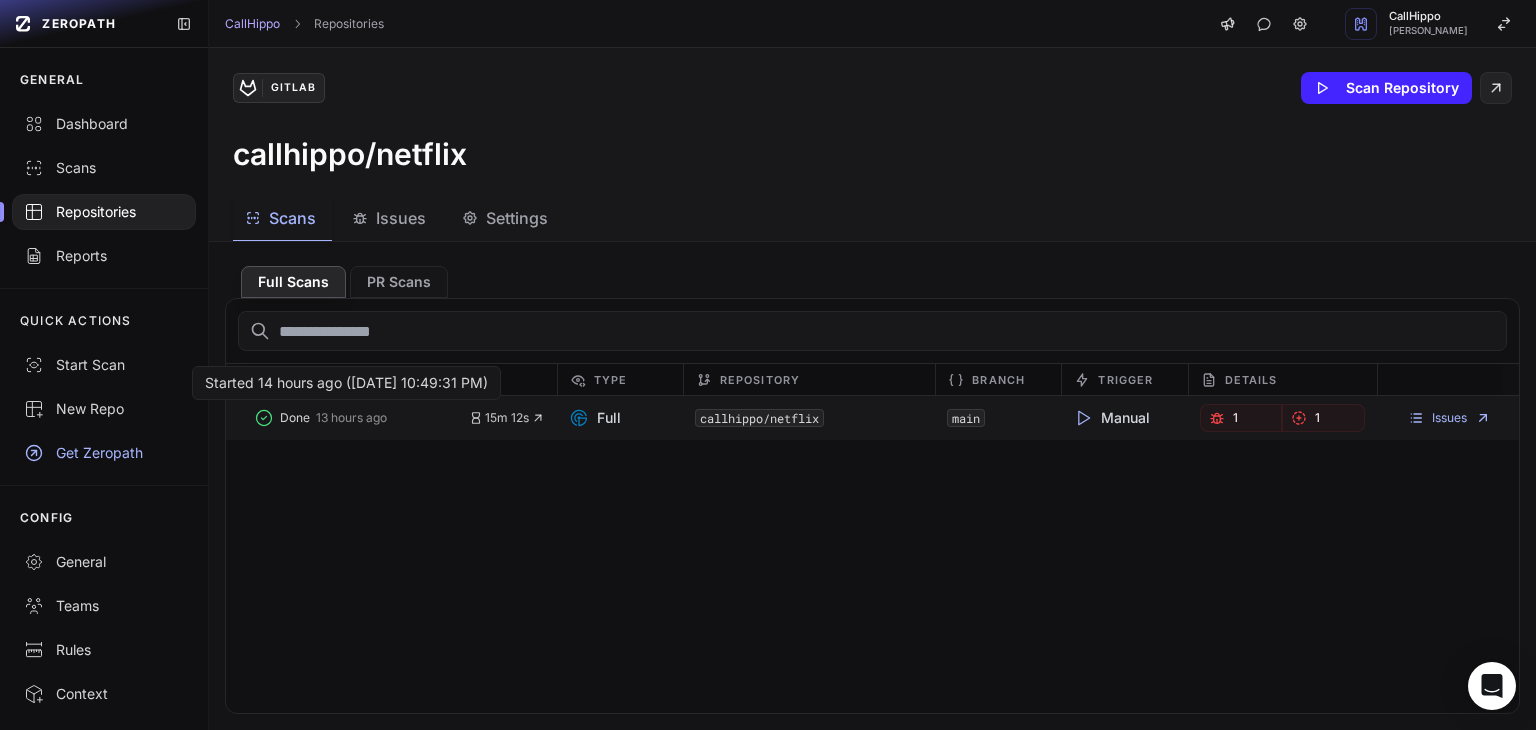 click on "Done" at bounding box center (295, 418) 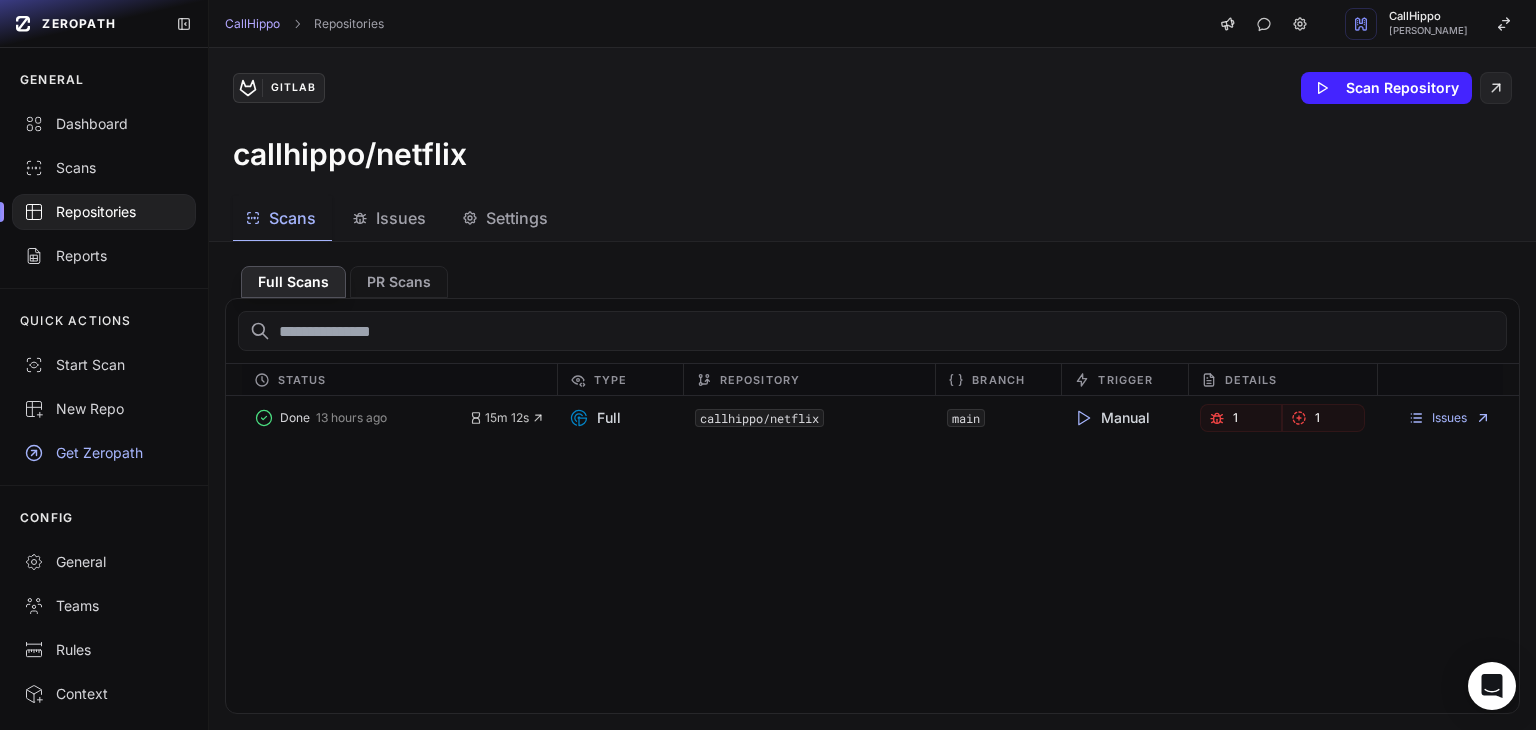 click on "Settings" at bounding box center [517, 218] 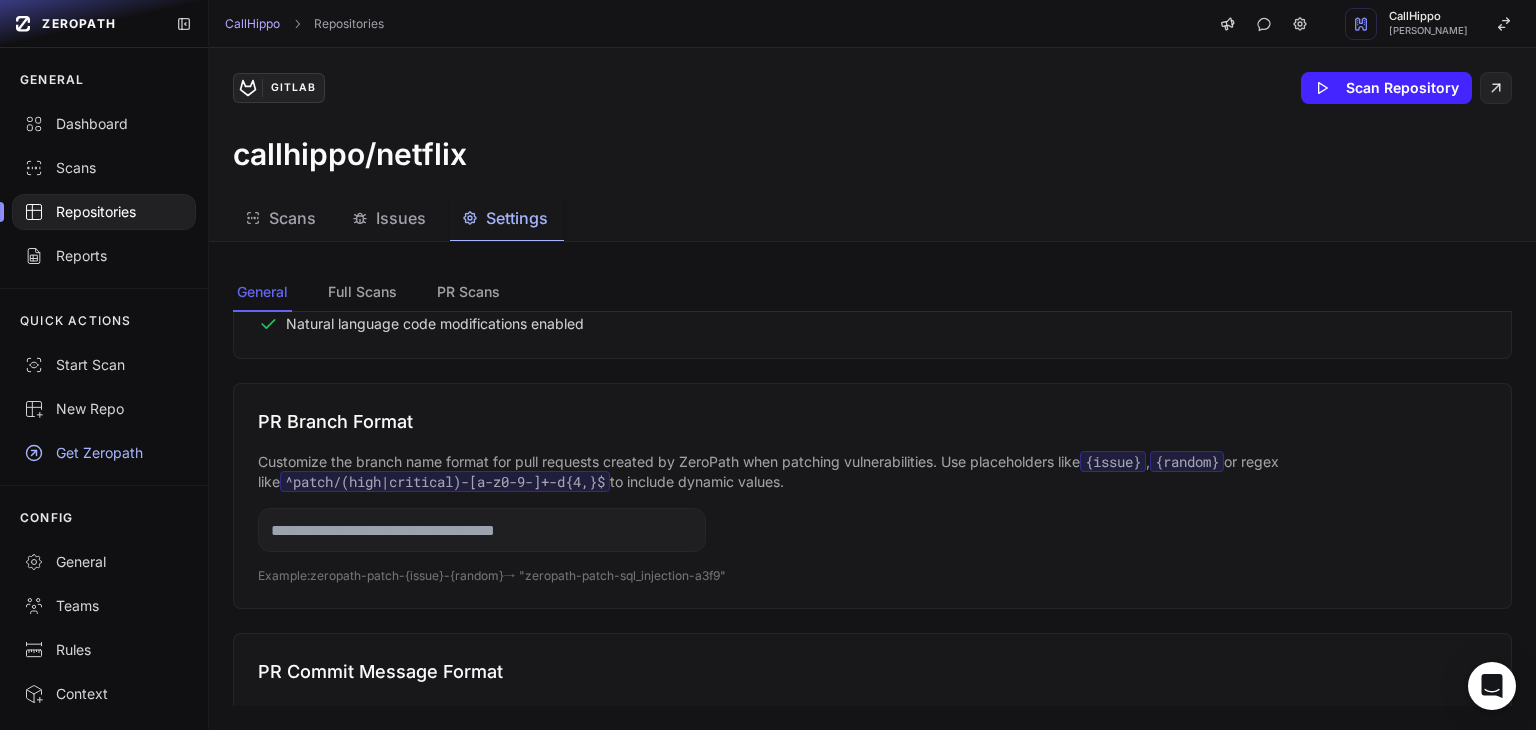 scroll, scrollTop: 400, scrollLeft: 0, axis: vertical 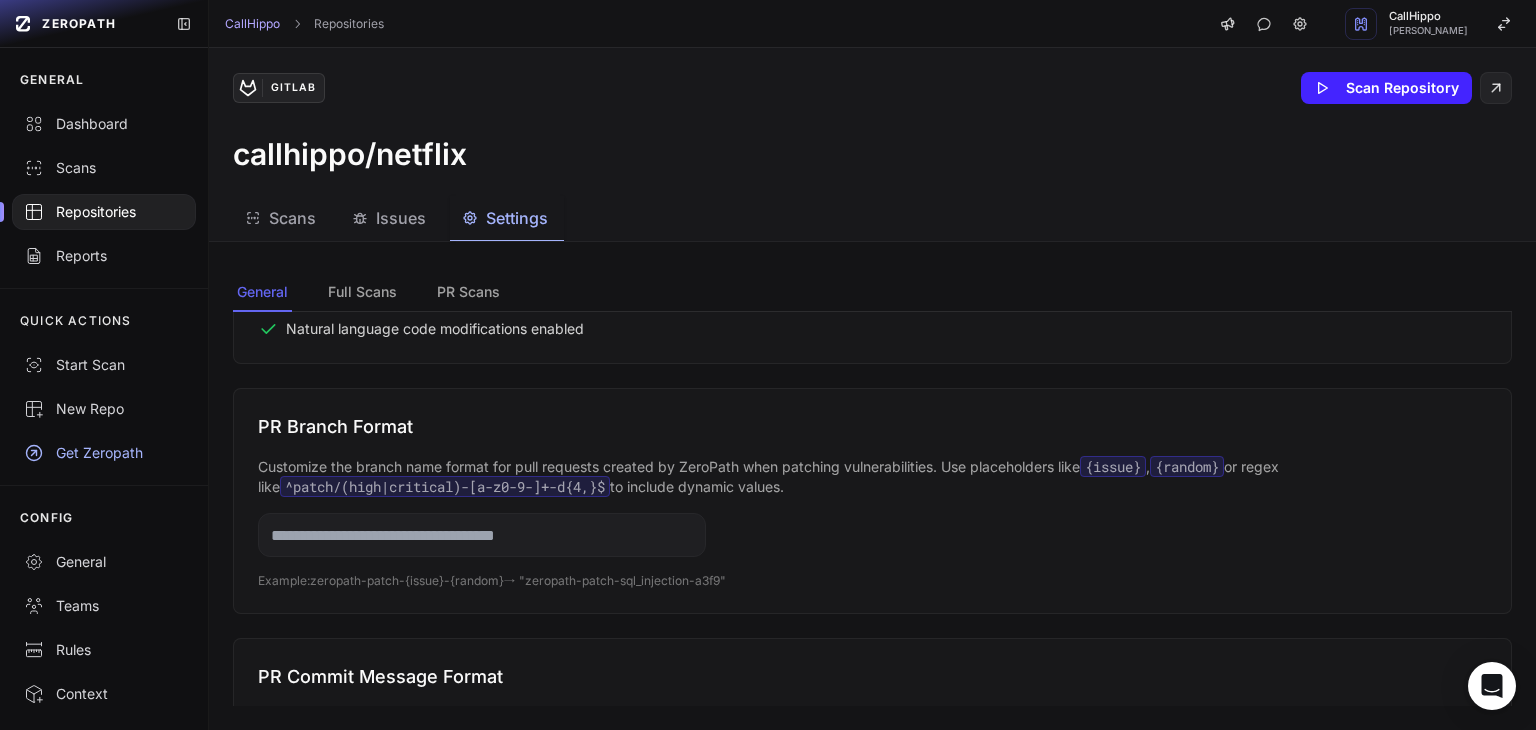 click on "Scans" at bounding box center (282, 218) 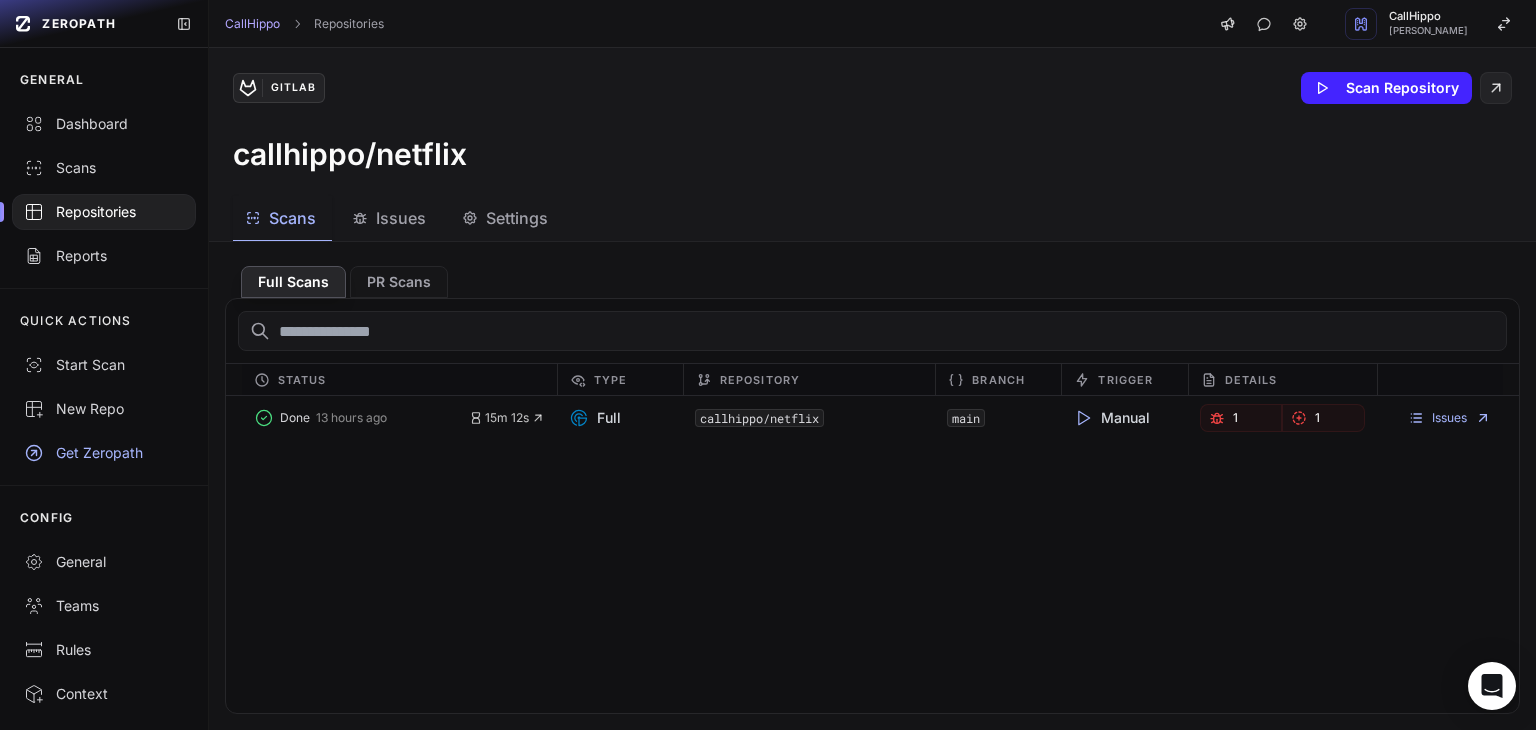 click on "Repositories" at bounding box center [104, 212] 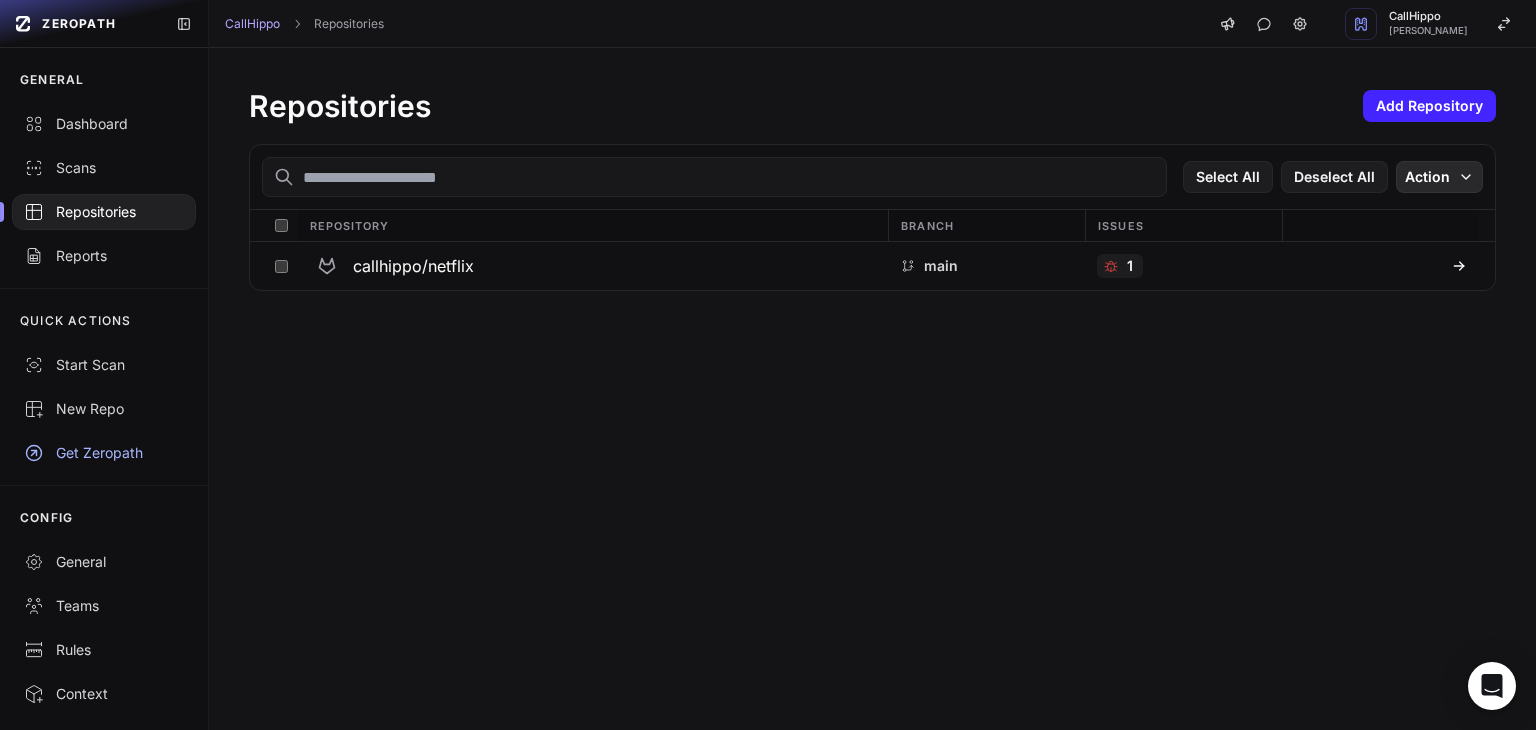 click on "Action" at bounding box center [1439, 177] 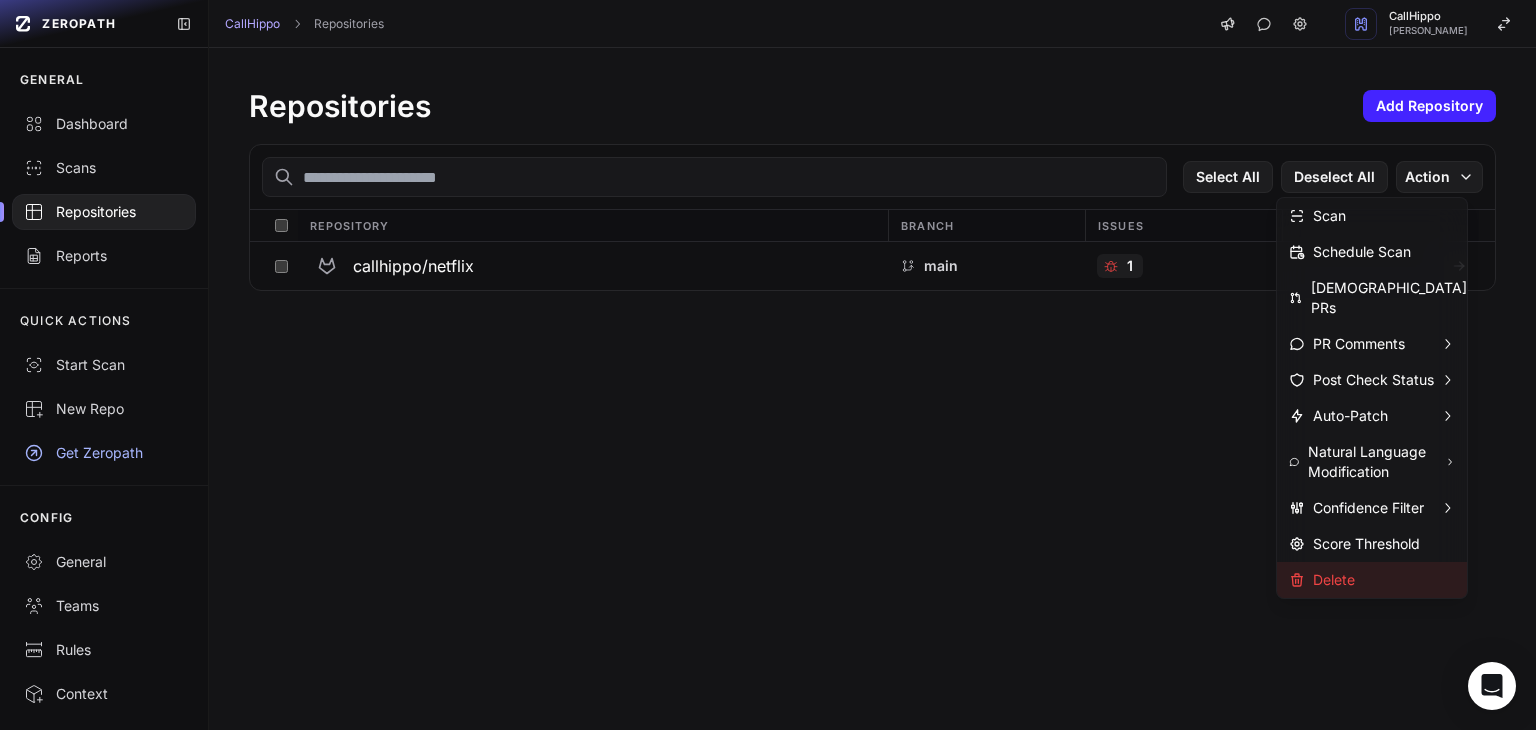 click 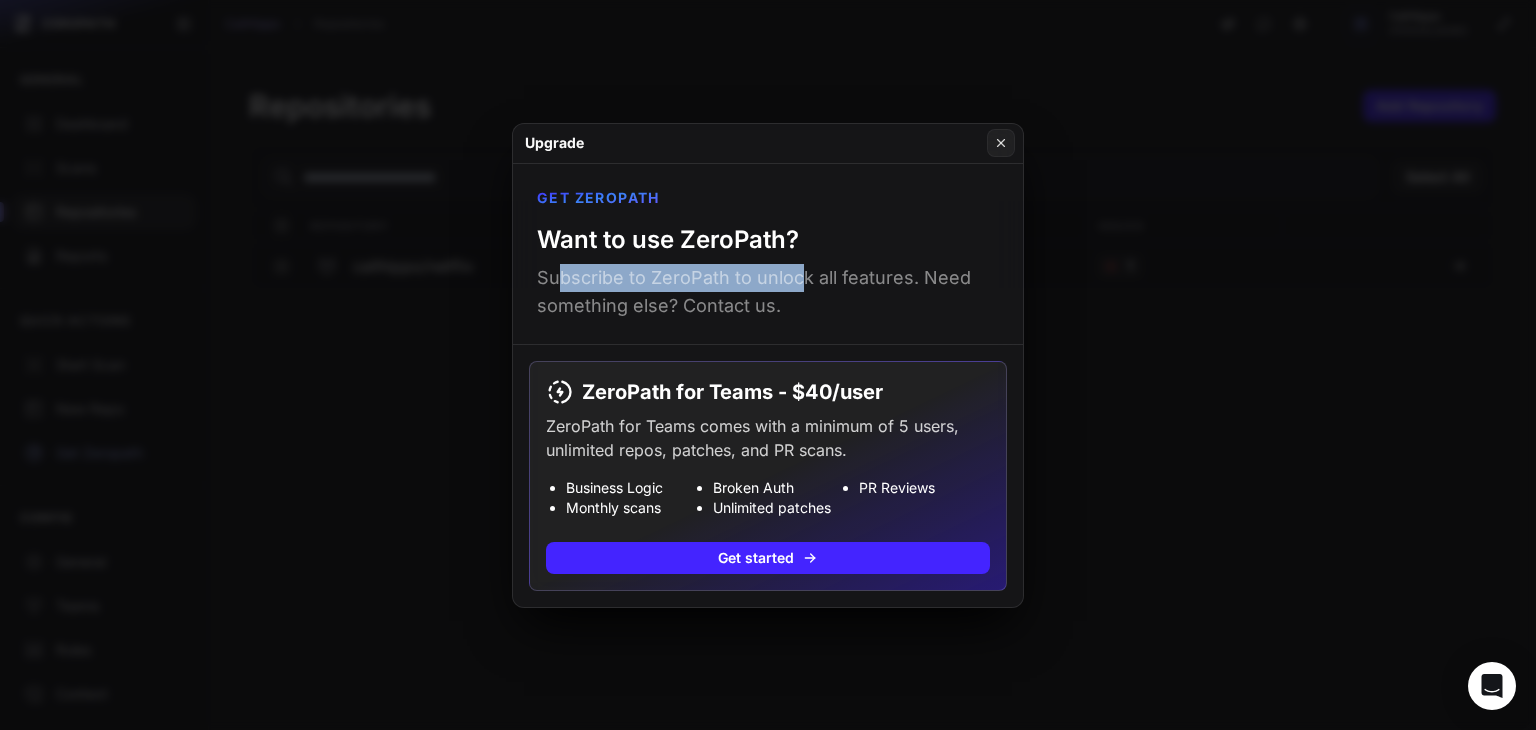 drag, startPoint x: 564, startPoint y: 266, endPoint x: 796, endPoint y: 271, distance: 232.05388 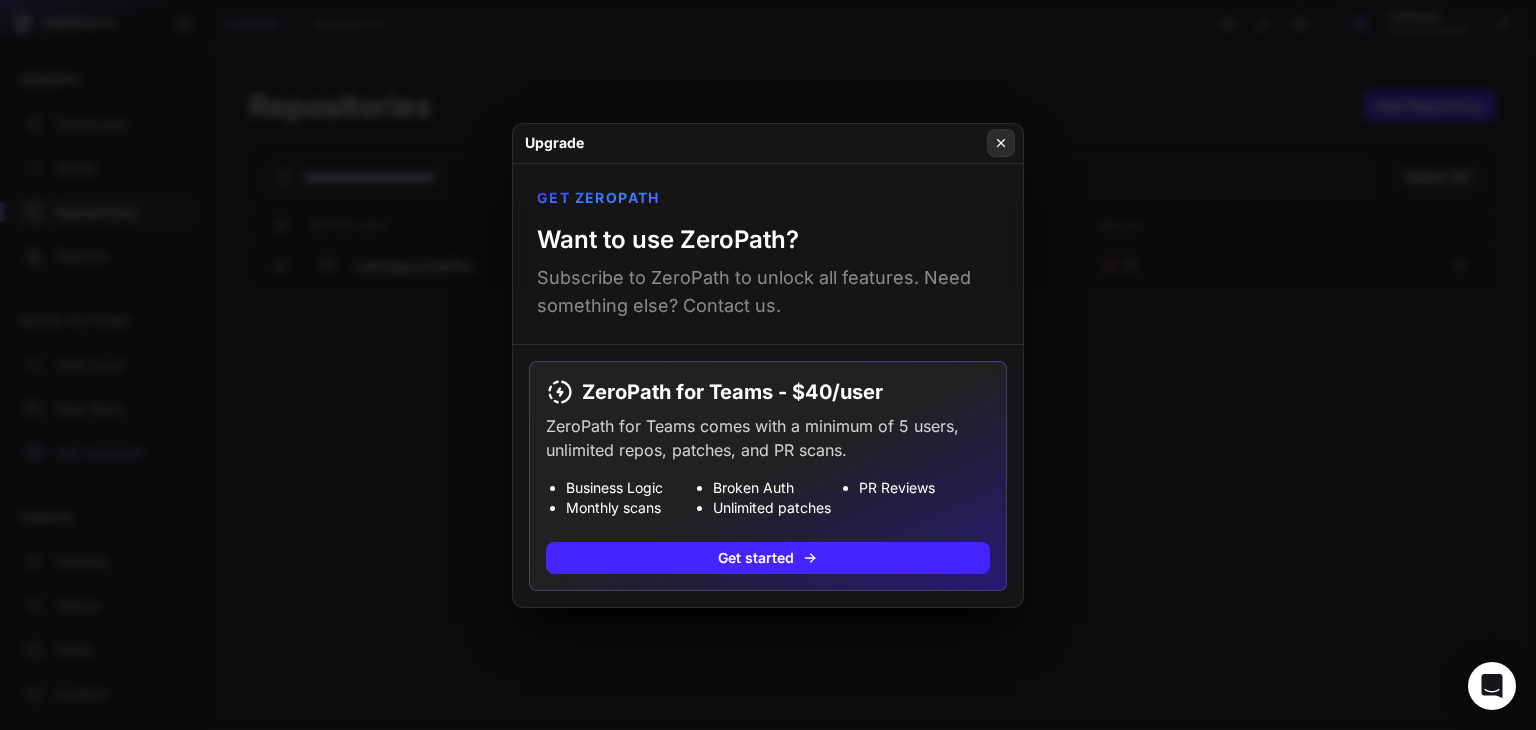 click at bounding box center [1001, 143] 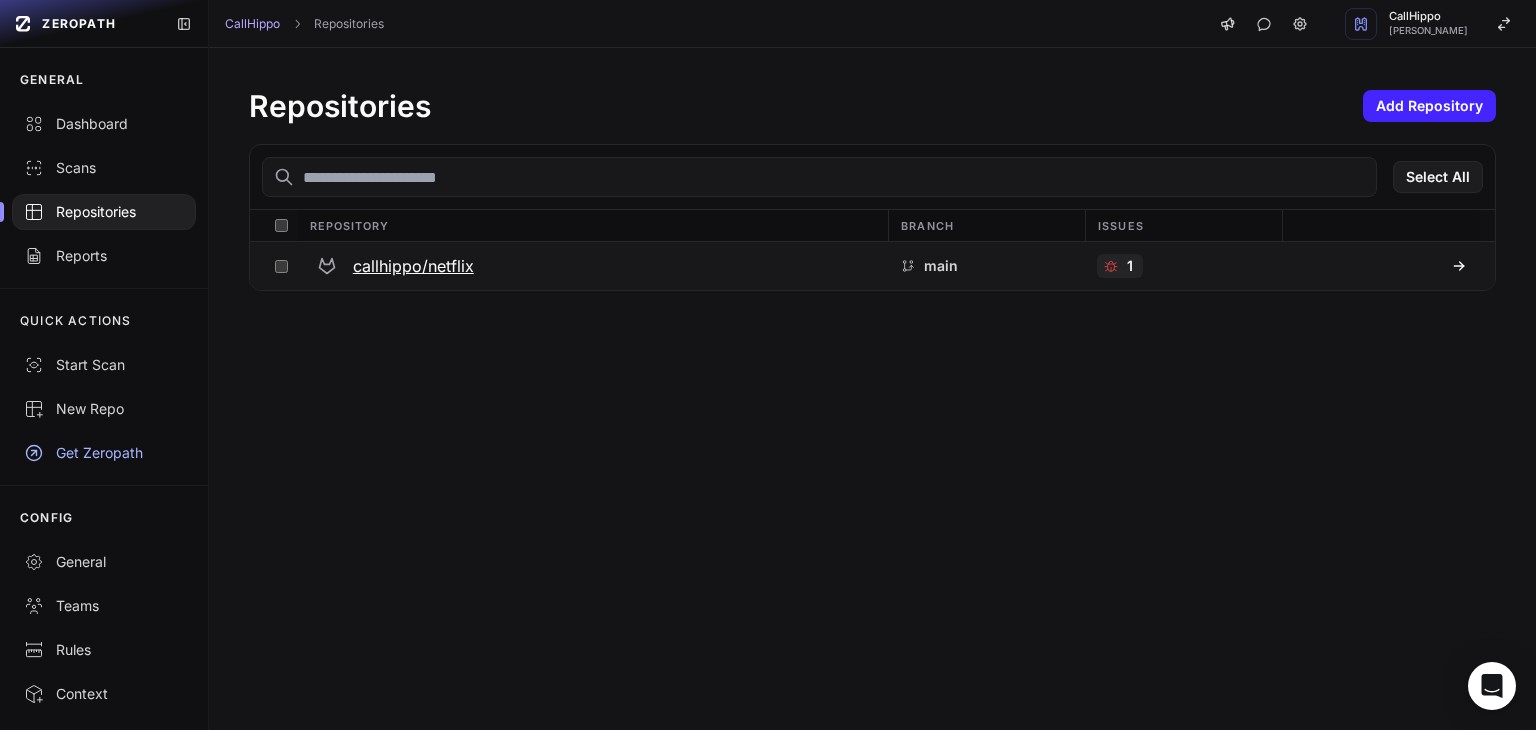 click 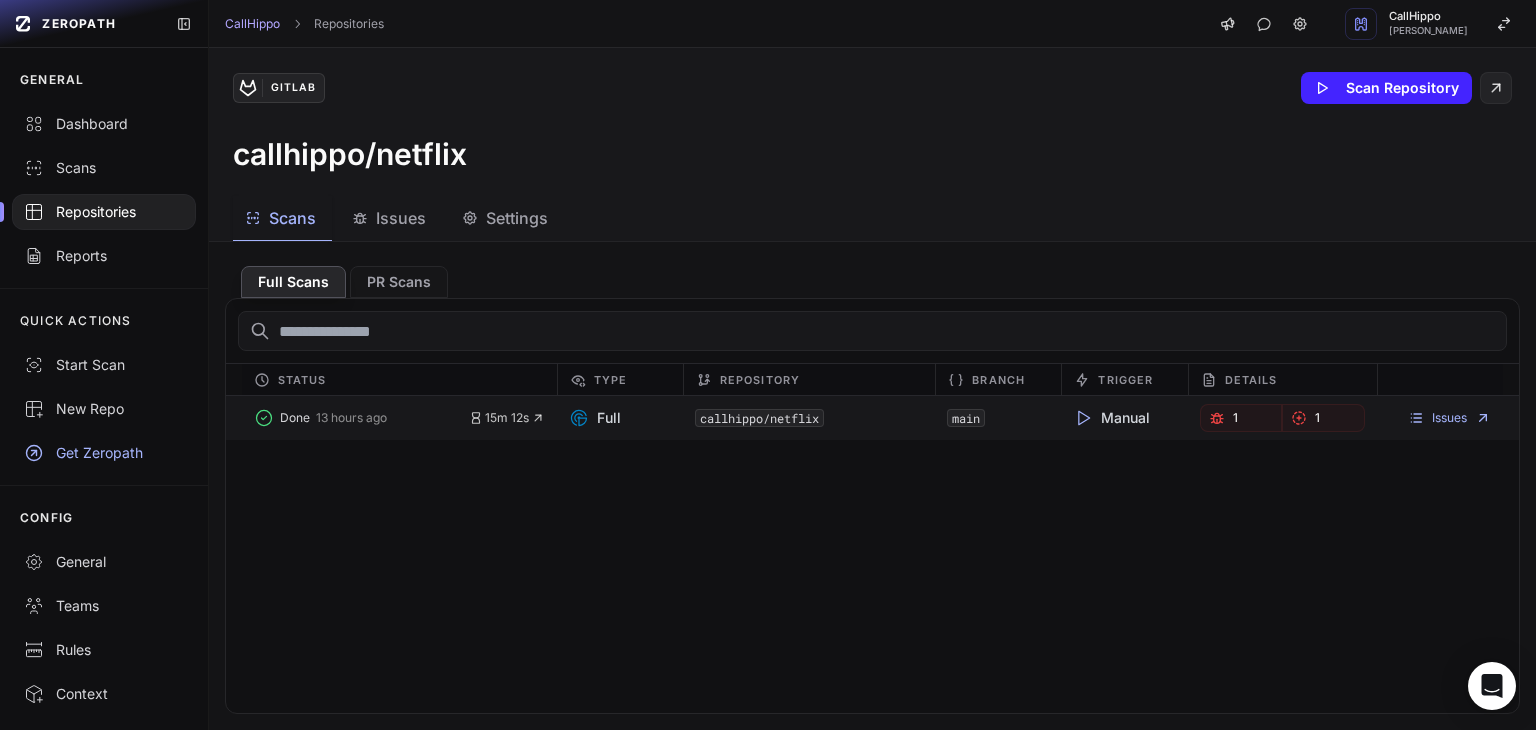 click on "Done   13 hours ago       15m 12s" at bounding box center [399, 418] 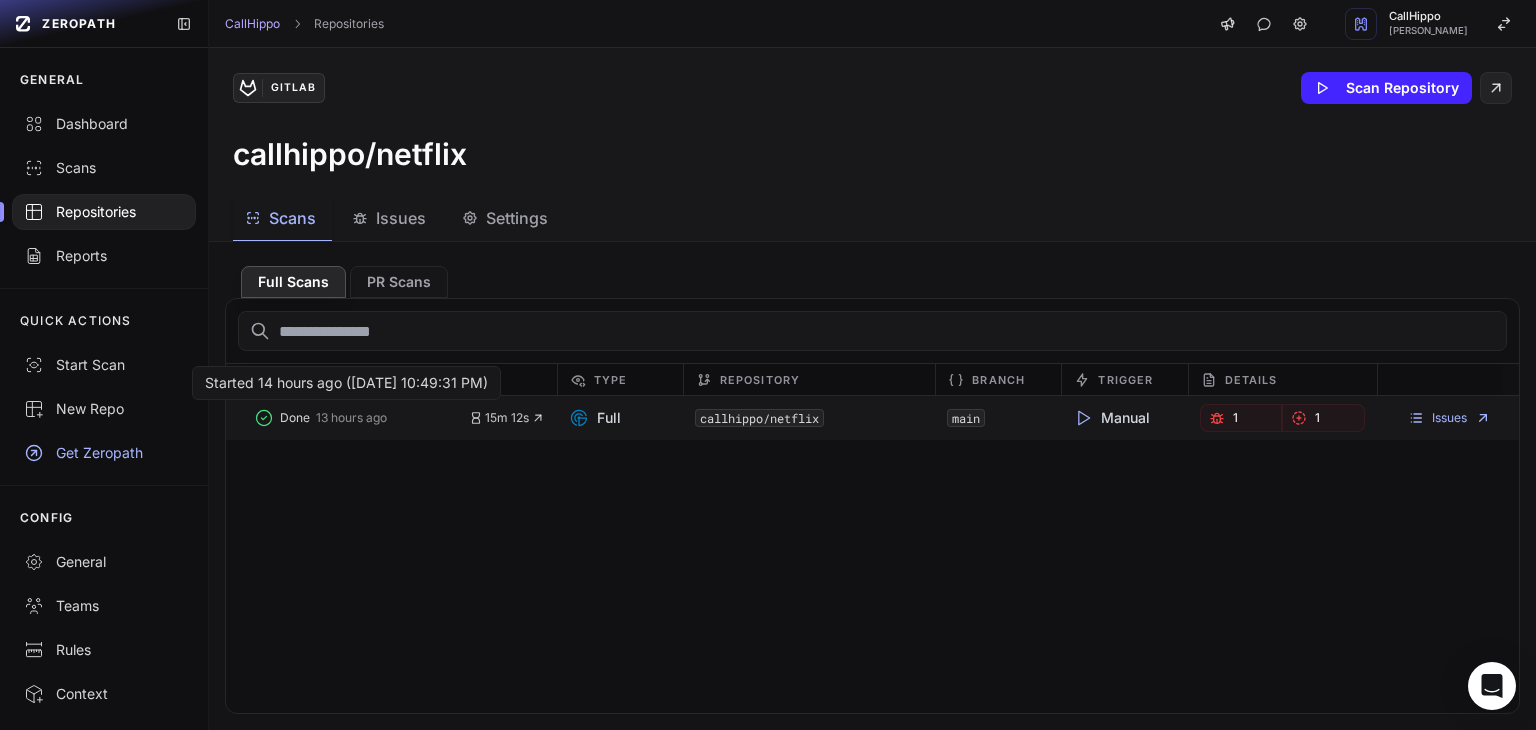 click on "Done" at bounding box center (295, 418) 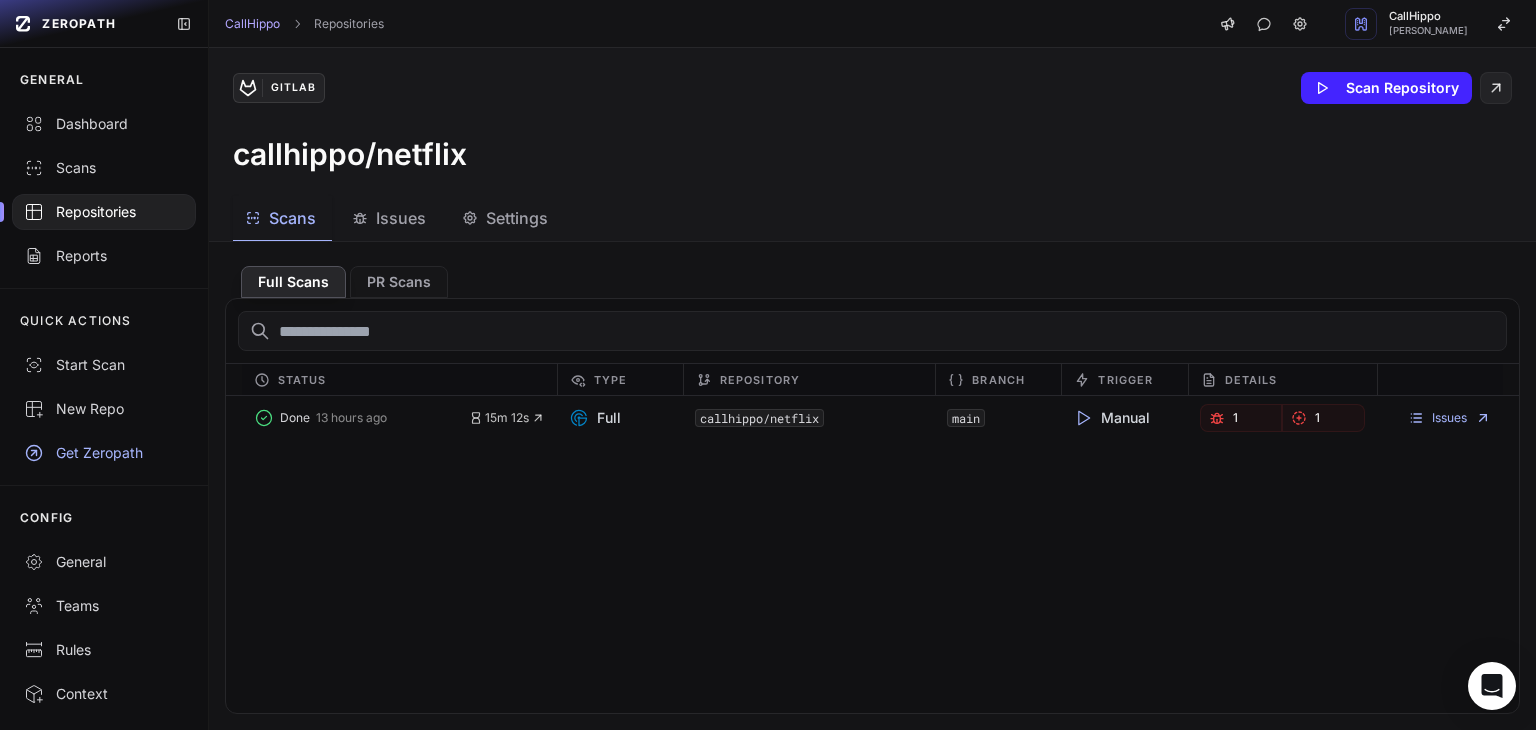 click on "Done   13 hours ago       15m 12s           Full   callhippo/netflix   main     Manual     1       1
Issues" at bounding box center [872, 554] 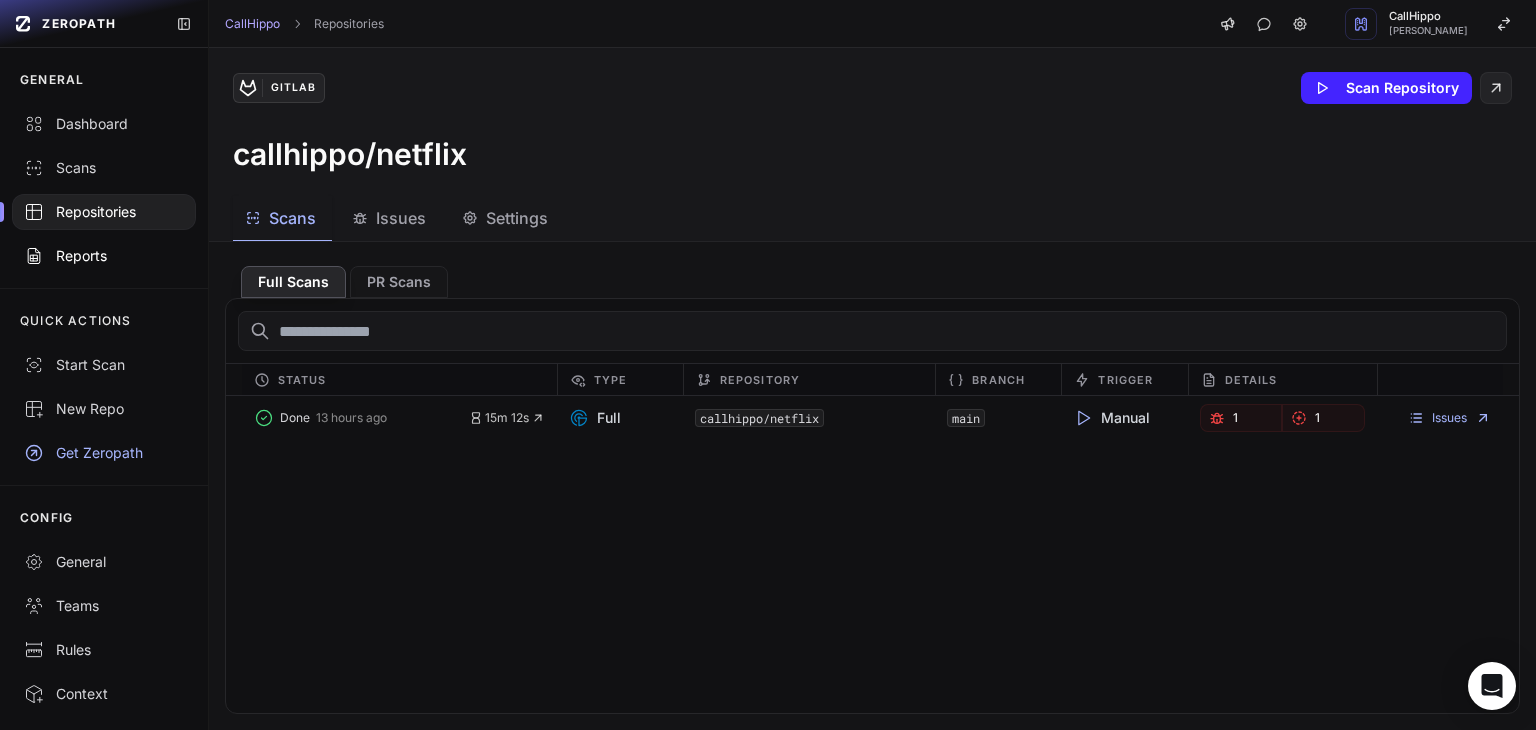 click on "Reports" at bounding box center [104, 256] 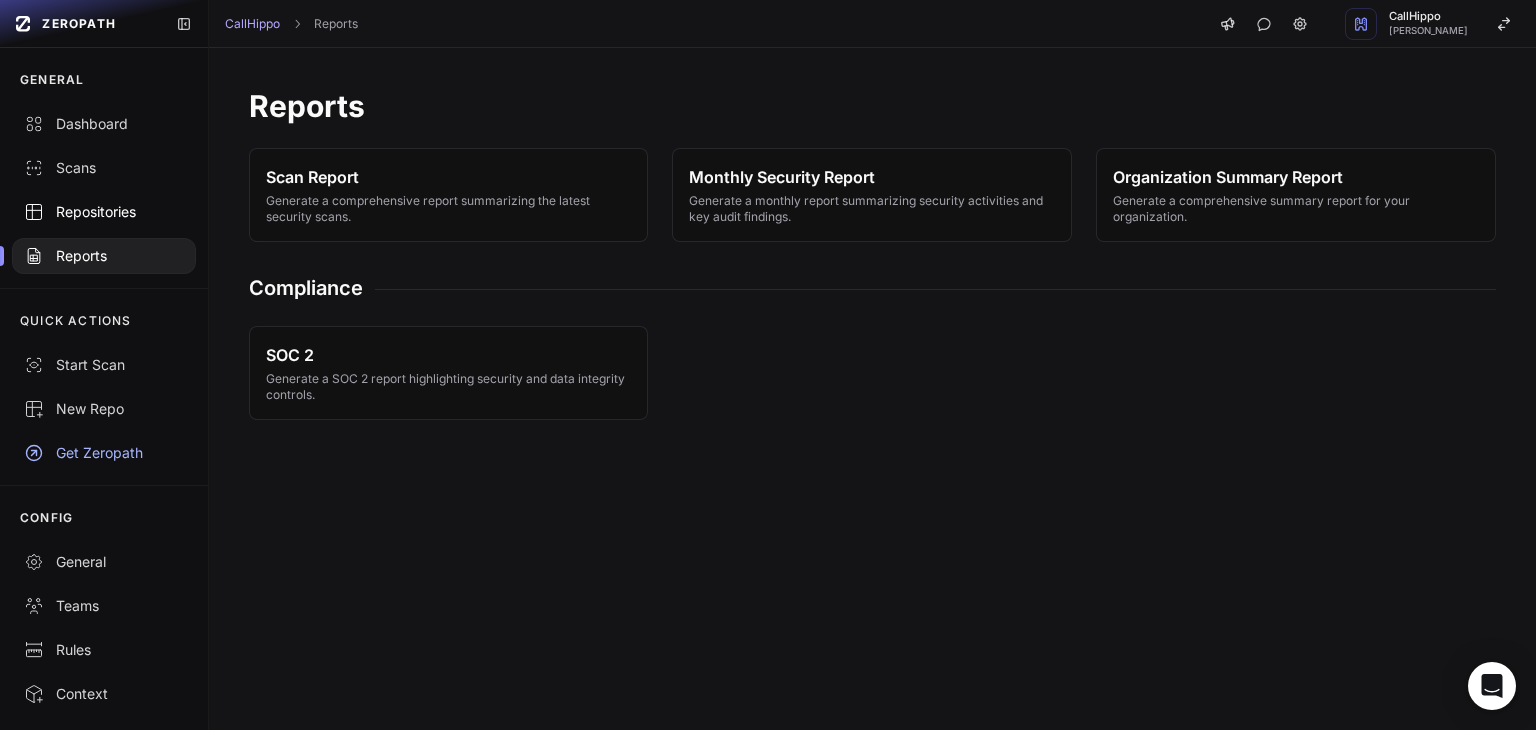 click on "Repositories" at bounding box center (104, 212) 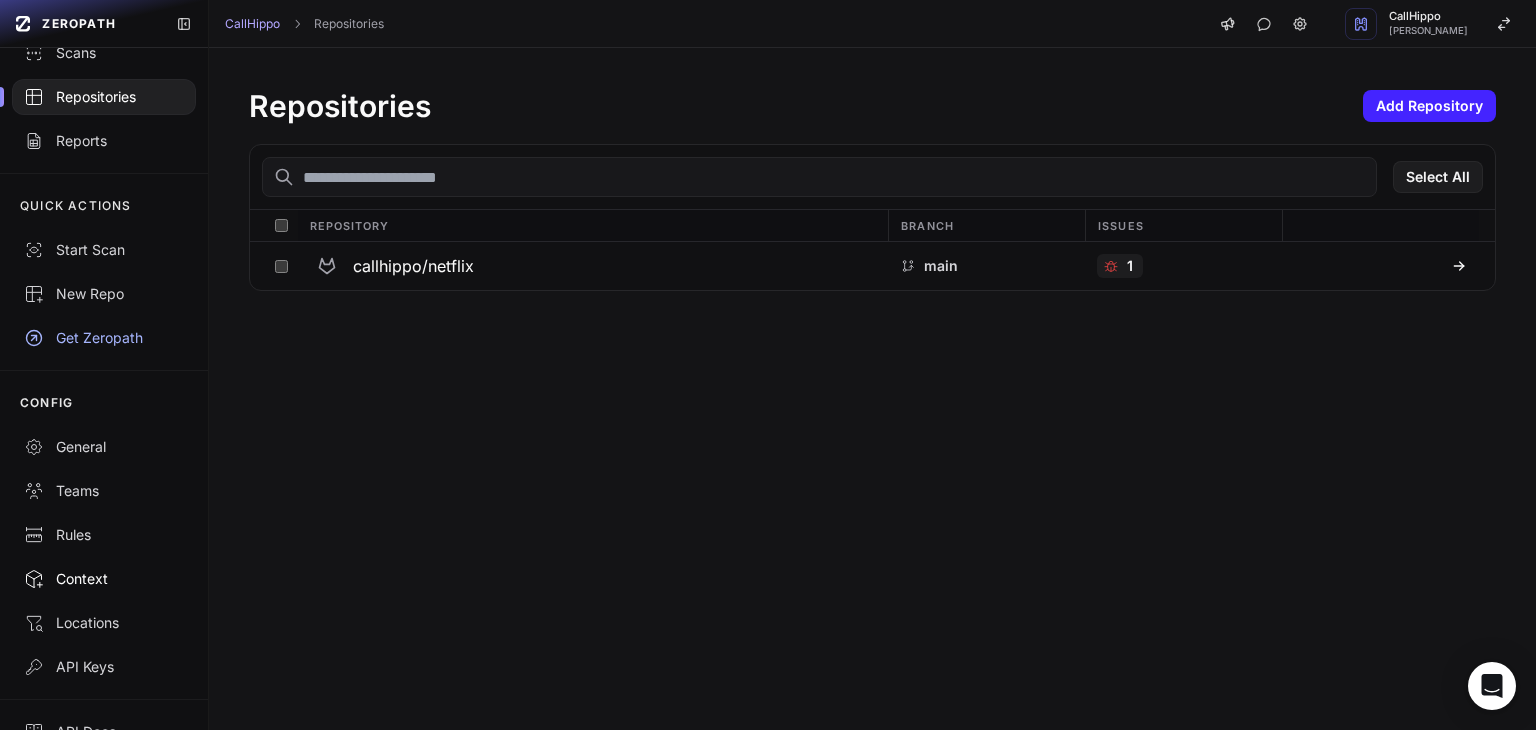 scroll, scrollTop: 148, scrollLeft: 0, axis: vertical 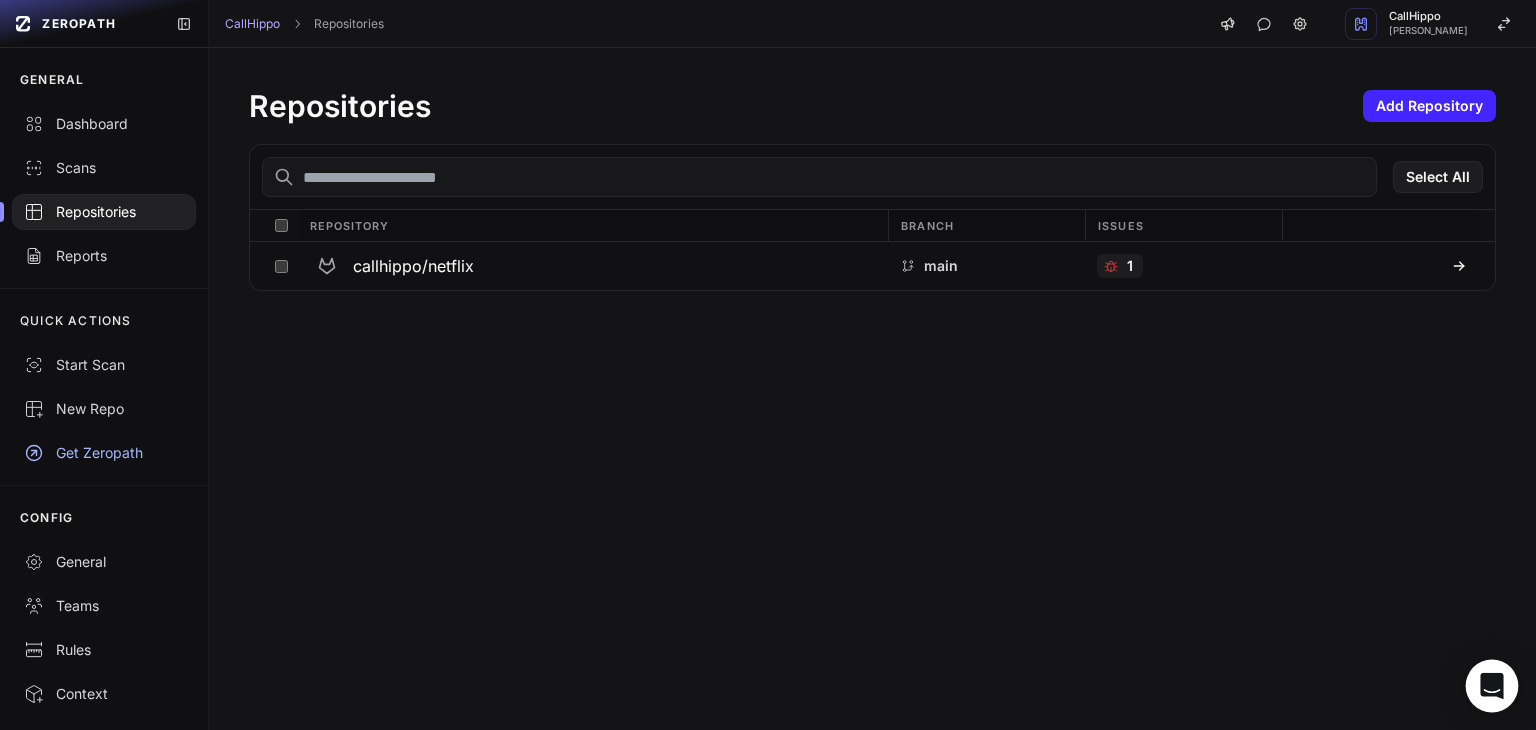 click at bounding box center [1492, 686] 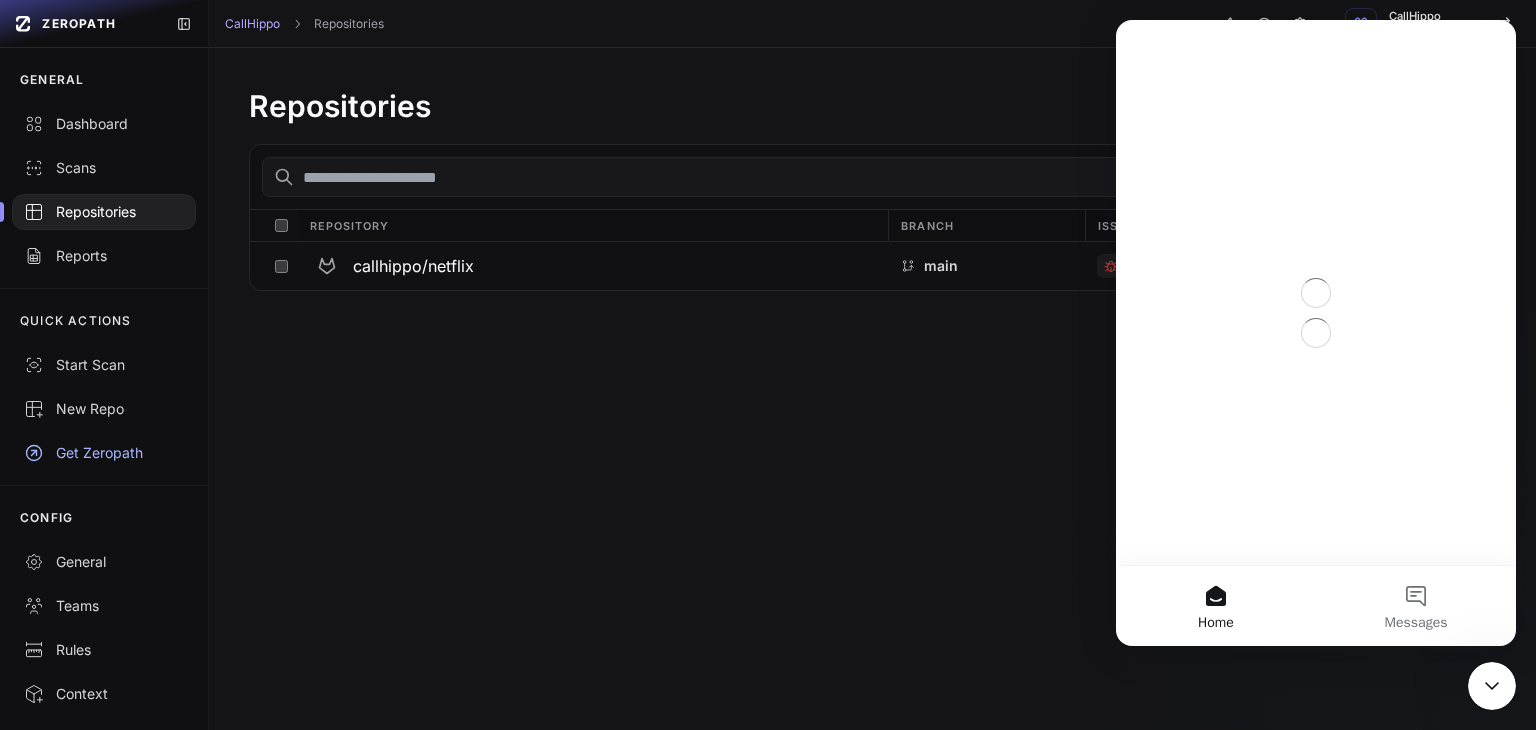 scroll, scrollTop: 0, scrollLeft: 0, axis: both 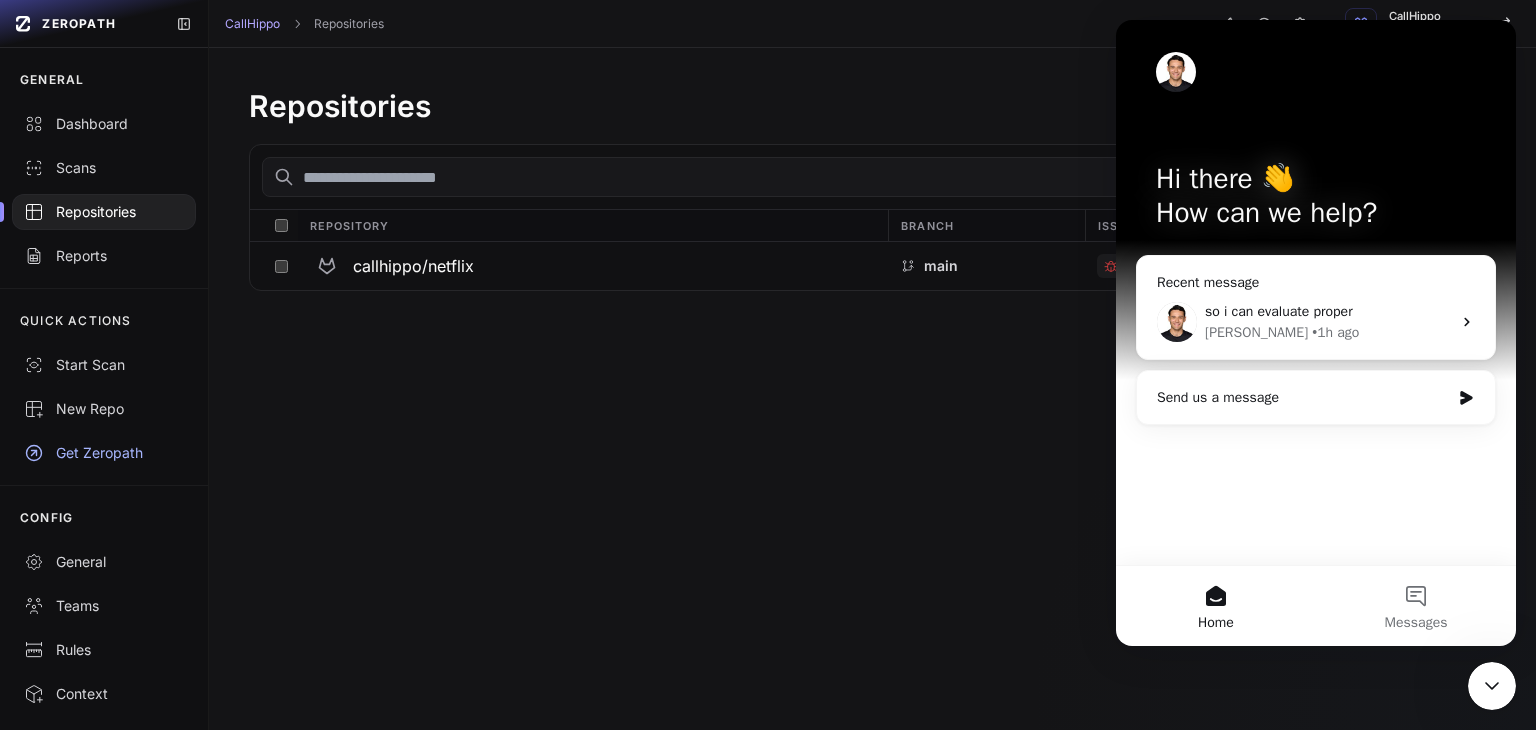 click on "[PERSON_NAME] •  1h ago" at bounding box center (1328, 332) 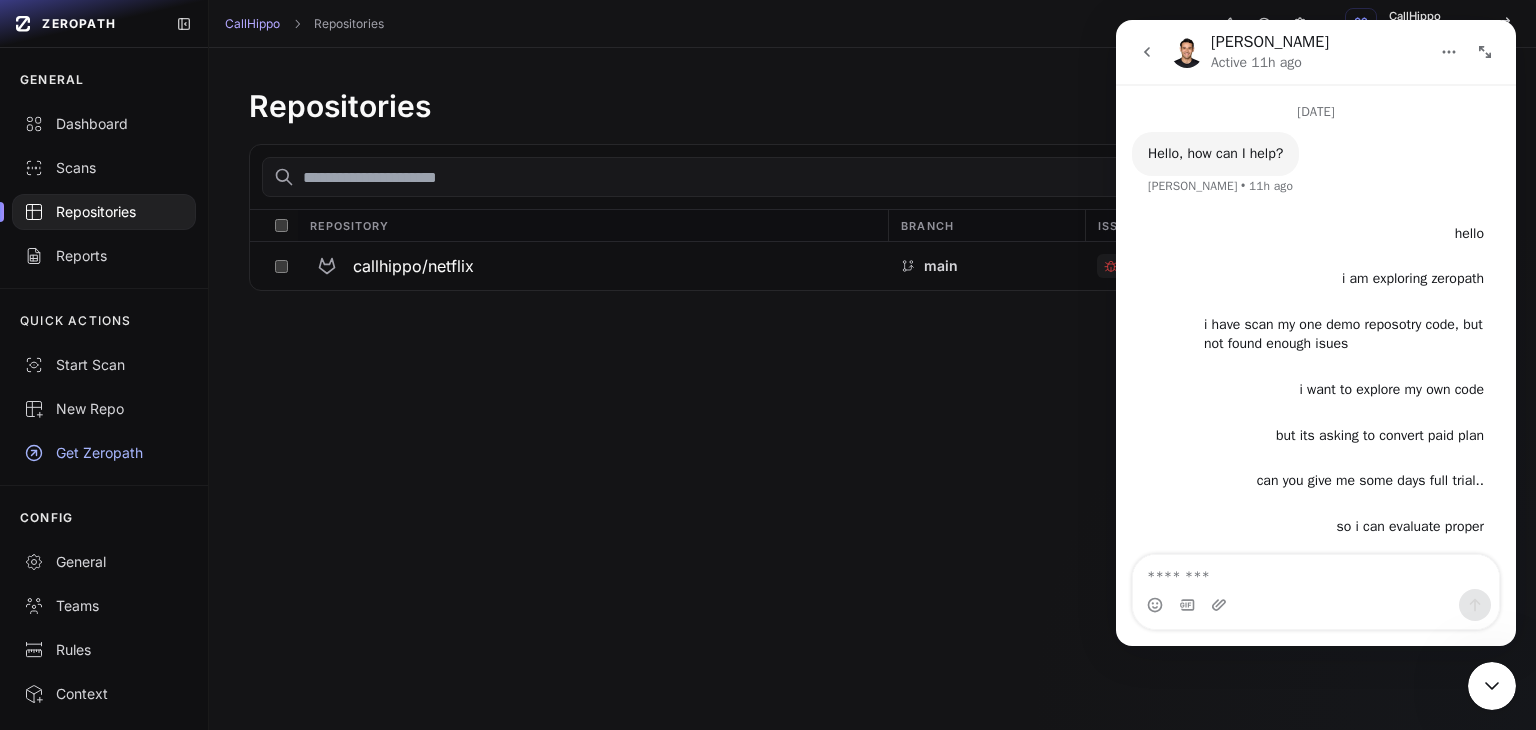 scroll, scrollTop: 587, scrollLeft: 0, axis: vertical 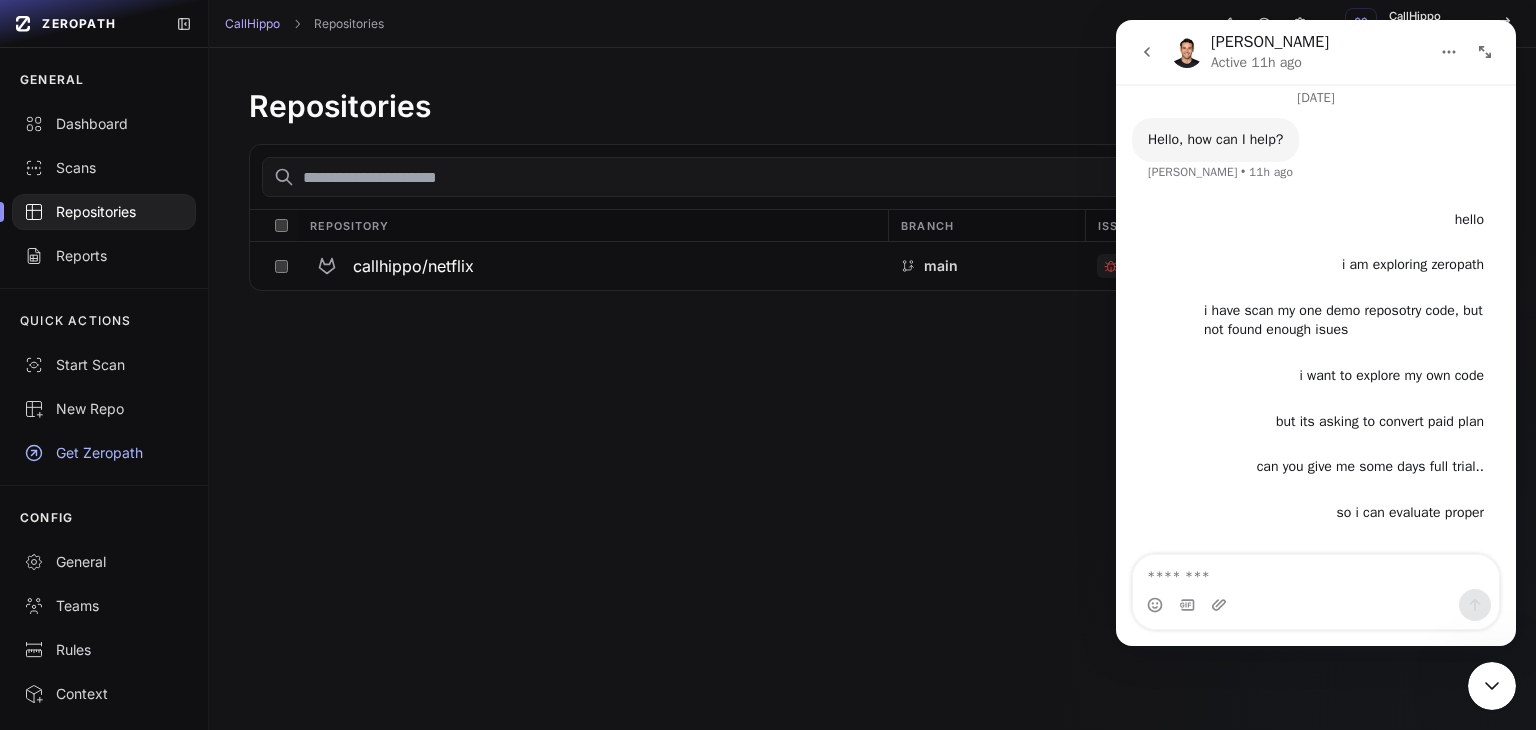 click on "Repositories   Add Repository           Select All           Repository     Branch     Issues               callhippo/netflix       main     1" at bounding box center [872, 389] 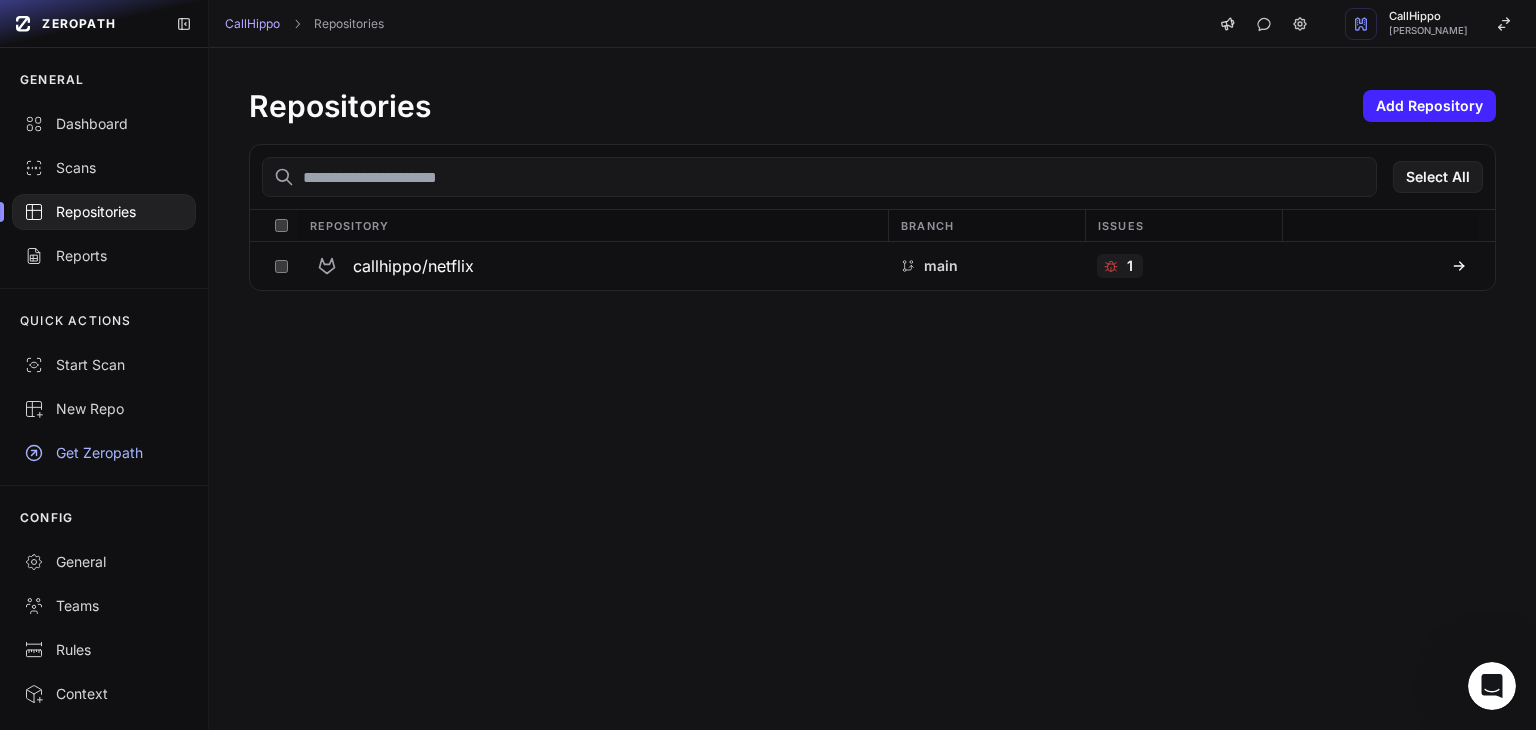 scroll, scrollTop: 0, scrollLeft: 0, axis: both 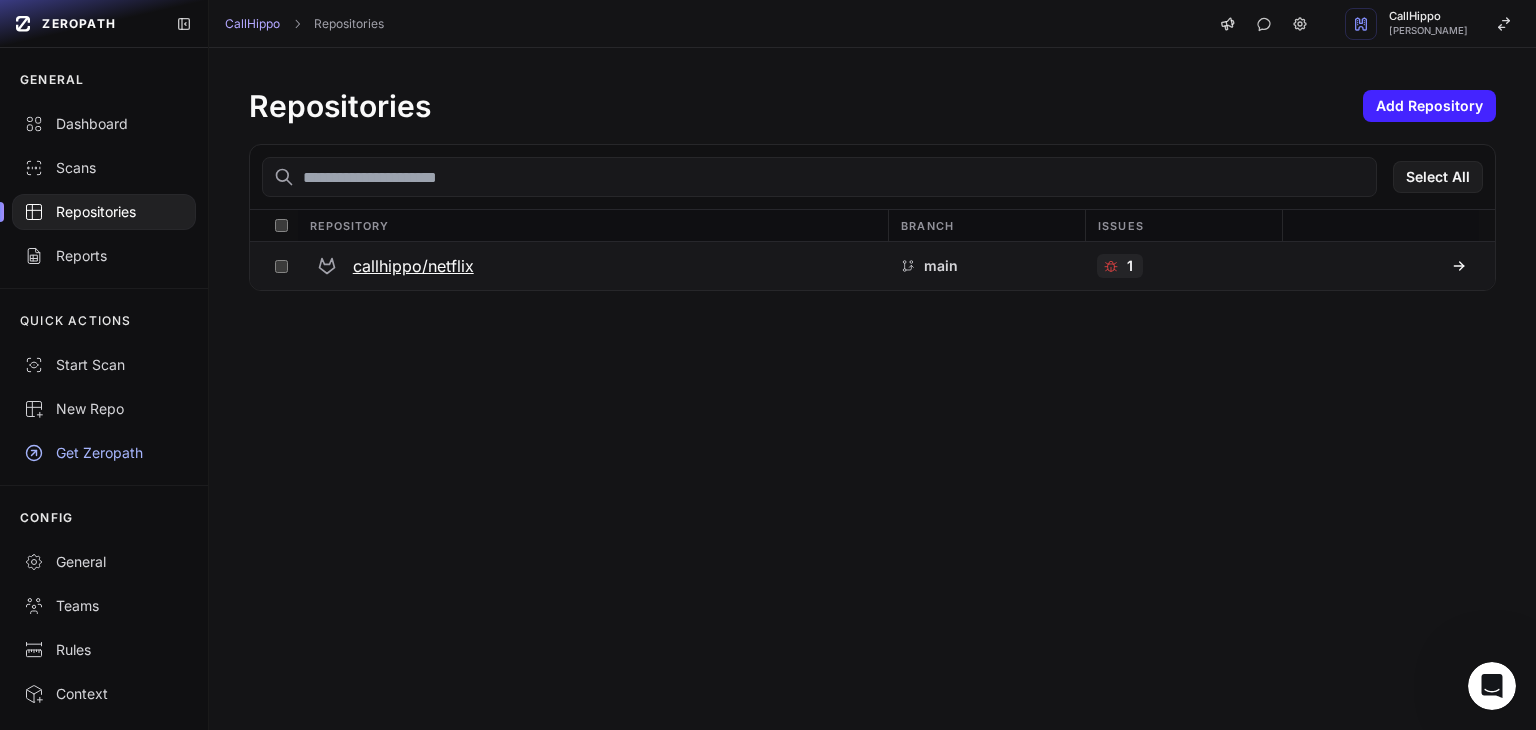 click 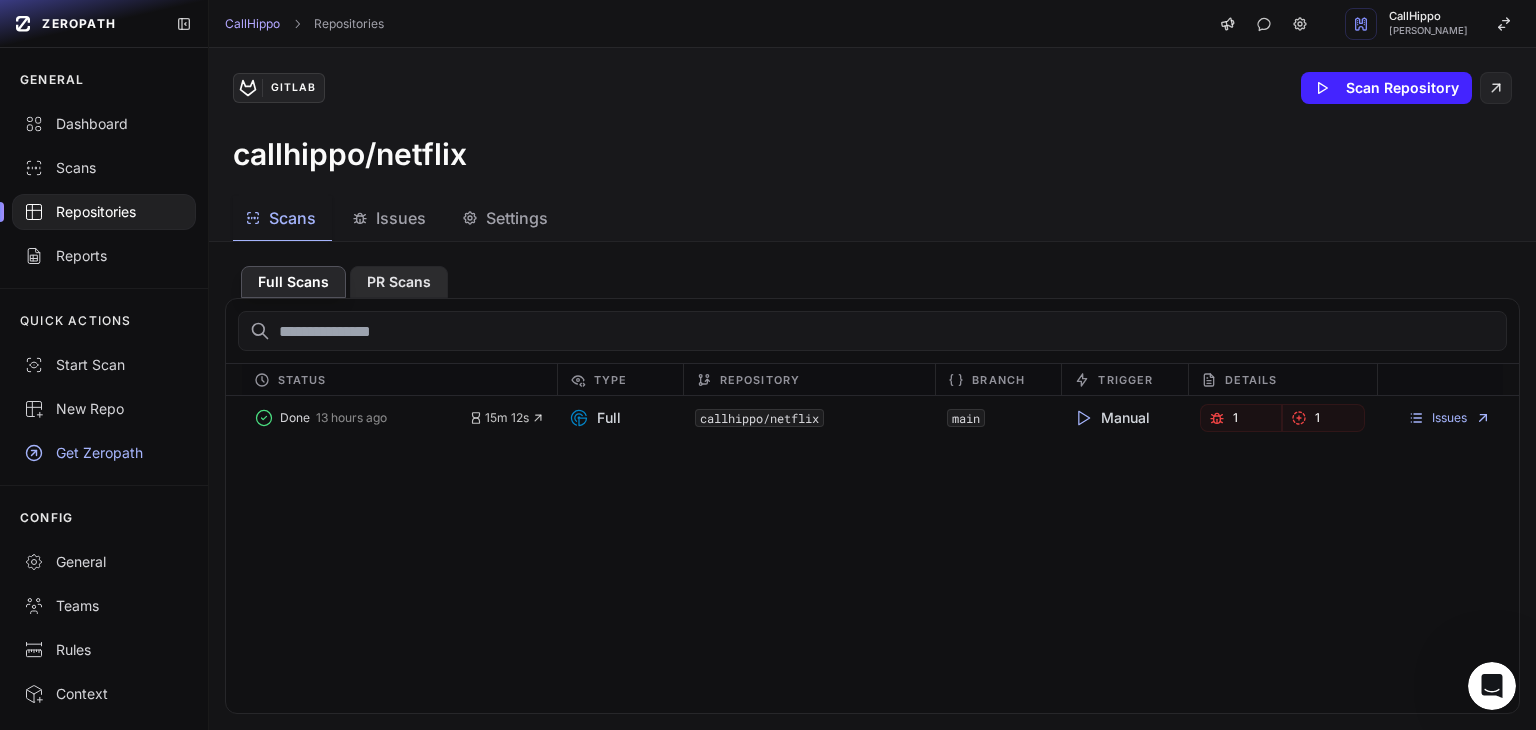 click on "PR Scans" at bounding box center (399, 282) 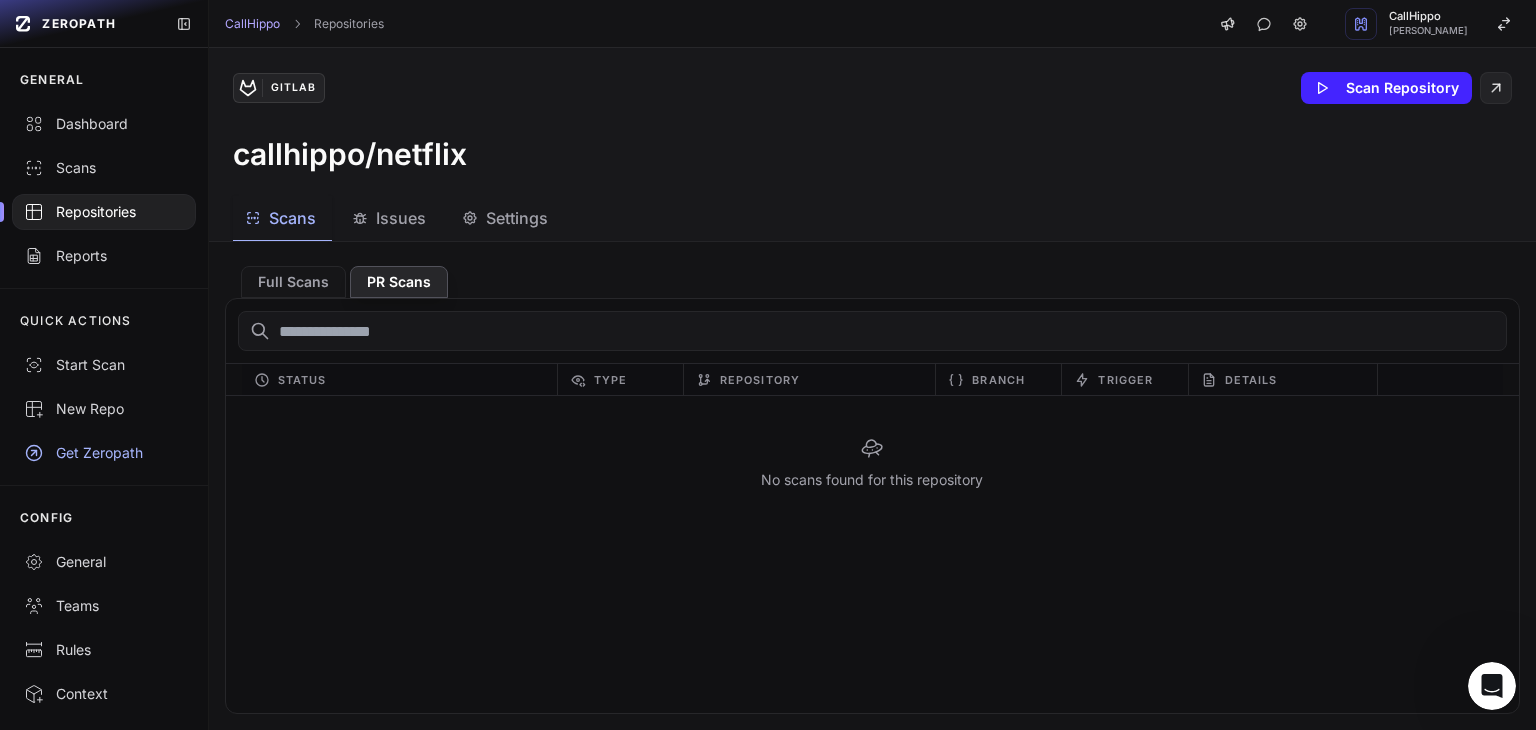 click 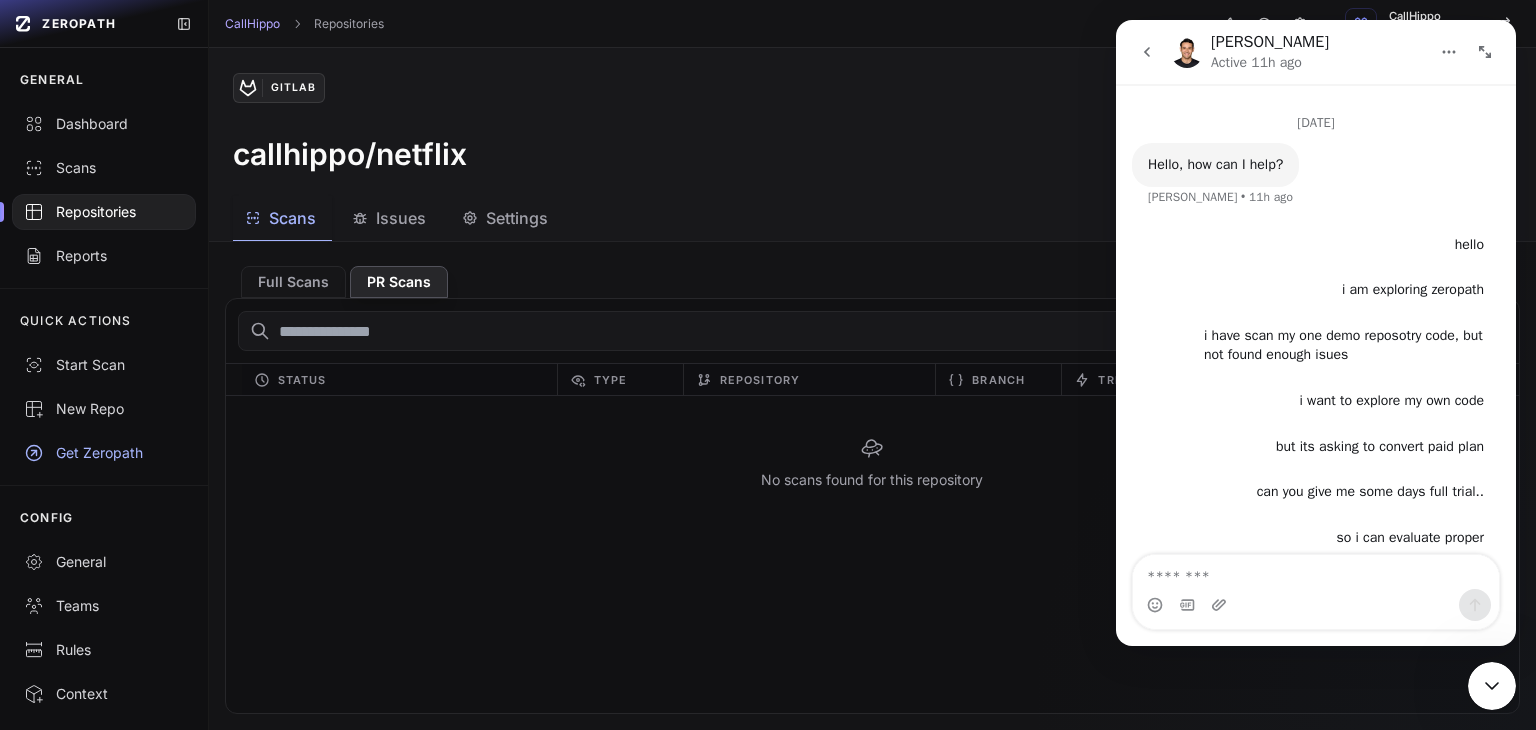 scroll, scrollTop: 587, scrollLeft: 0, axis: vertical 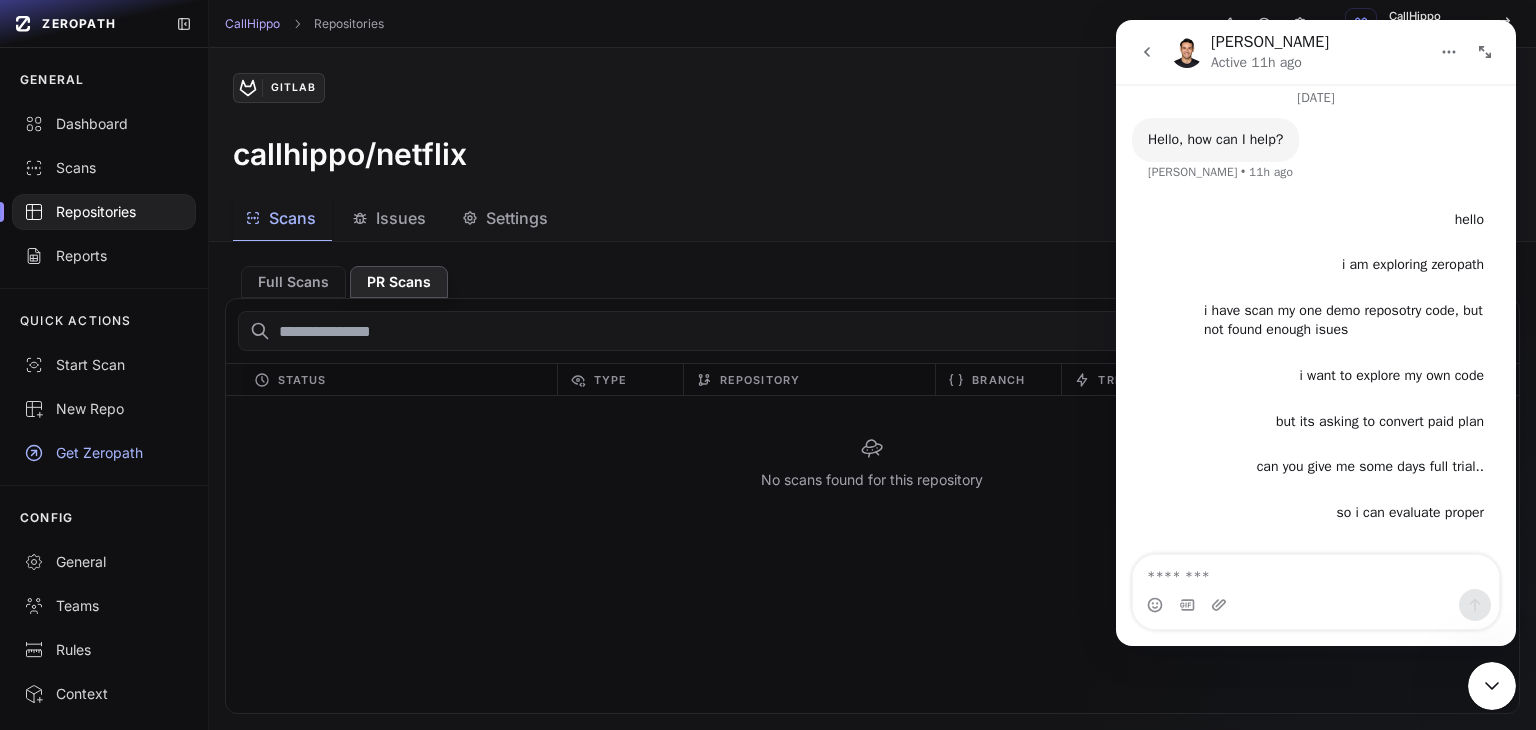 click on "No scans found for this repository" at bounding box center (872, 463) 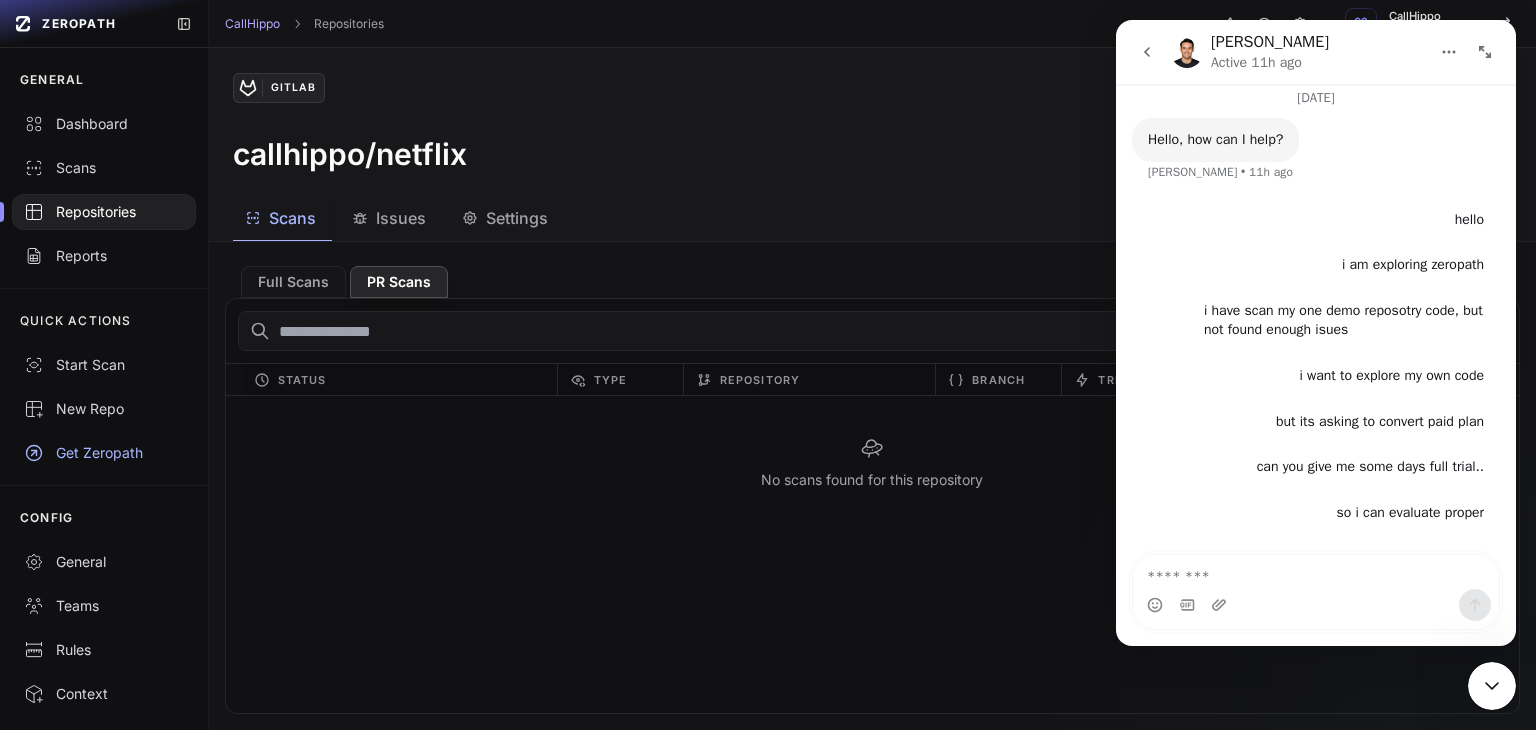 click at bounding box center [1316, 572] 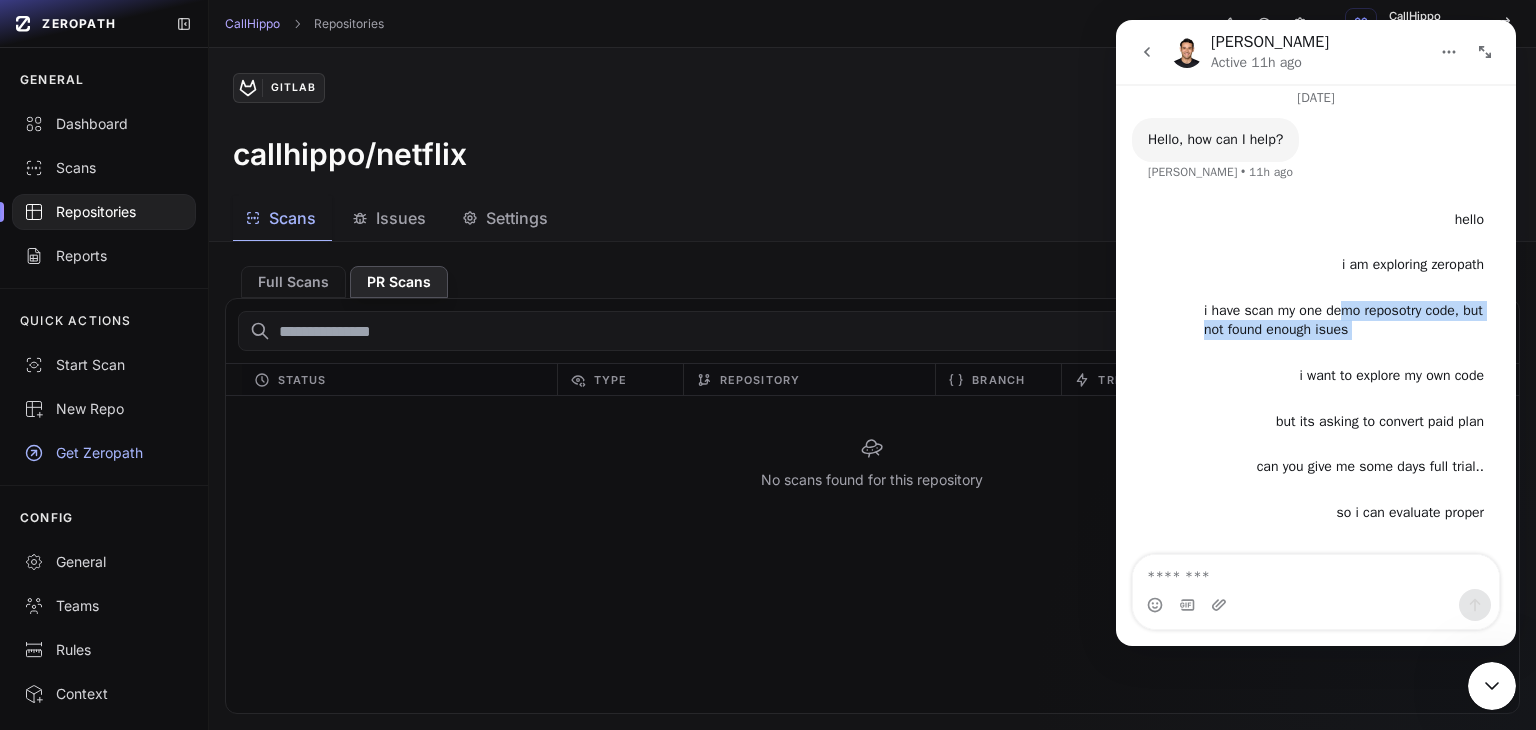 drag, startPoint x: 1332, startPoint y: 314, endPoint x: 1357, endPoint y: 365, distance: 56.797886 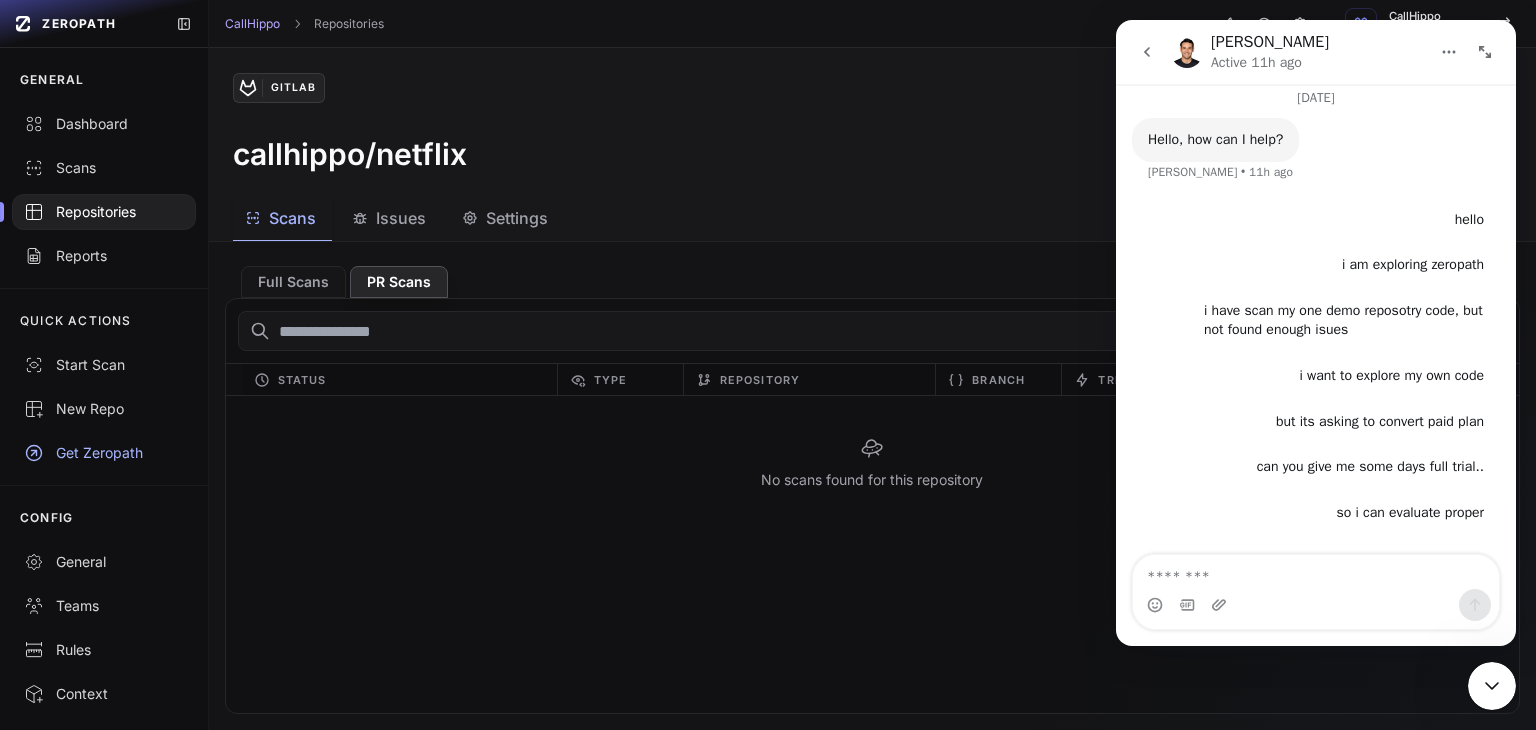 click on "but its asking to convert paid plan    •   1h ago" at bounding box center (1380, 422) 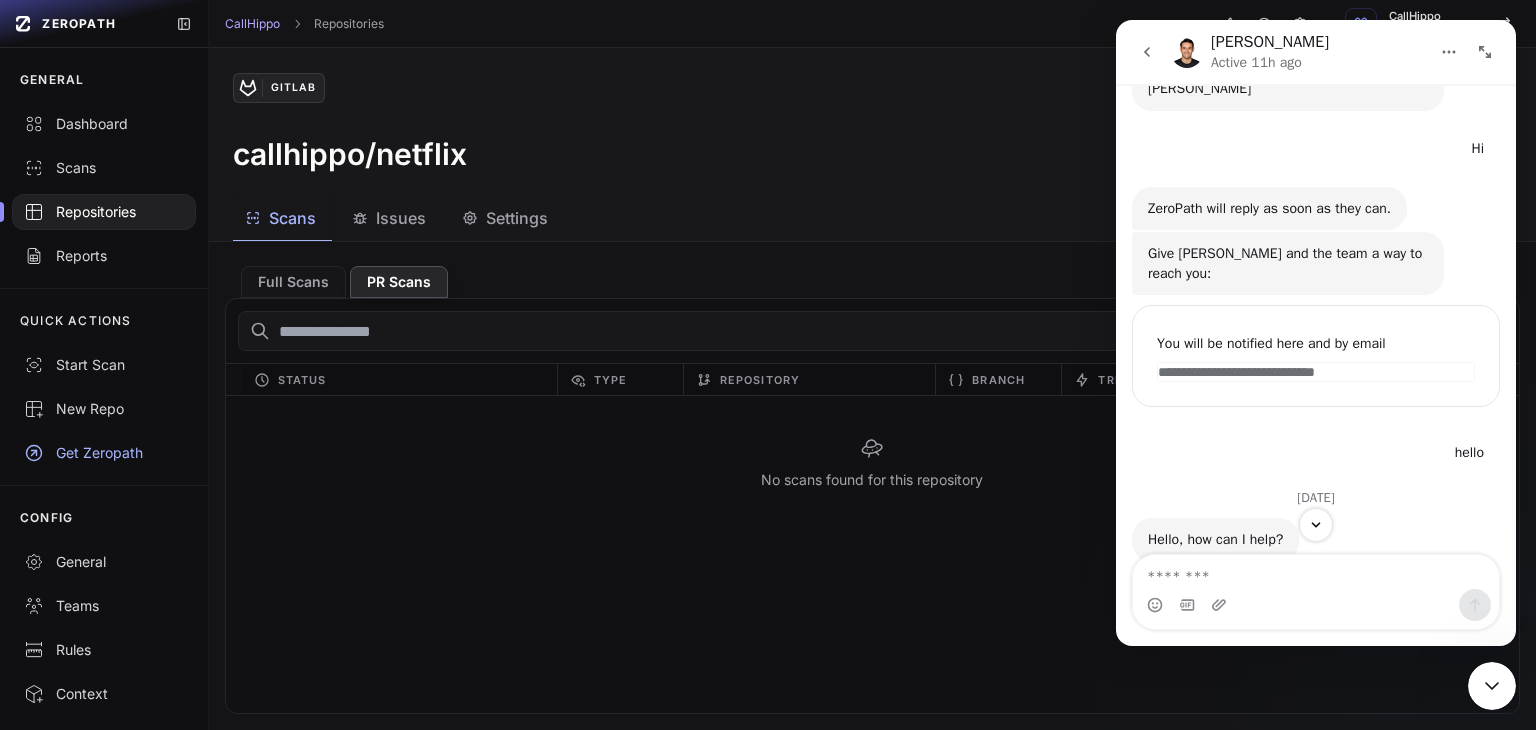 scroll, scrollTop: 587, scrollLeft: 0, axis: vertical 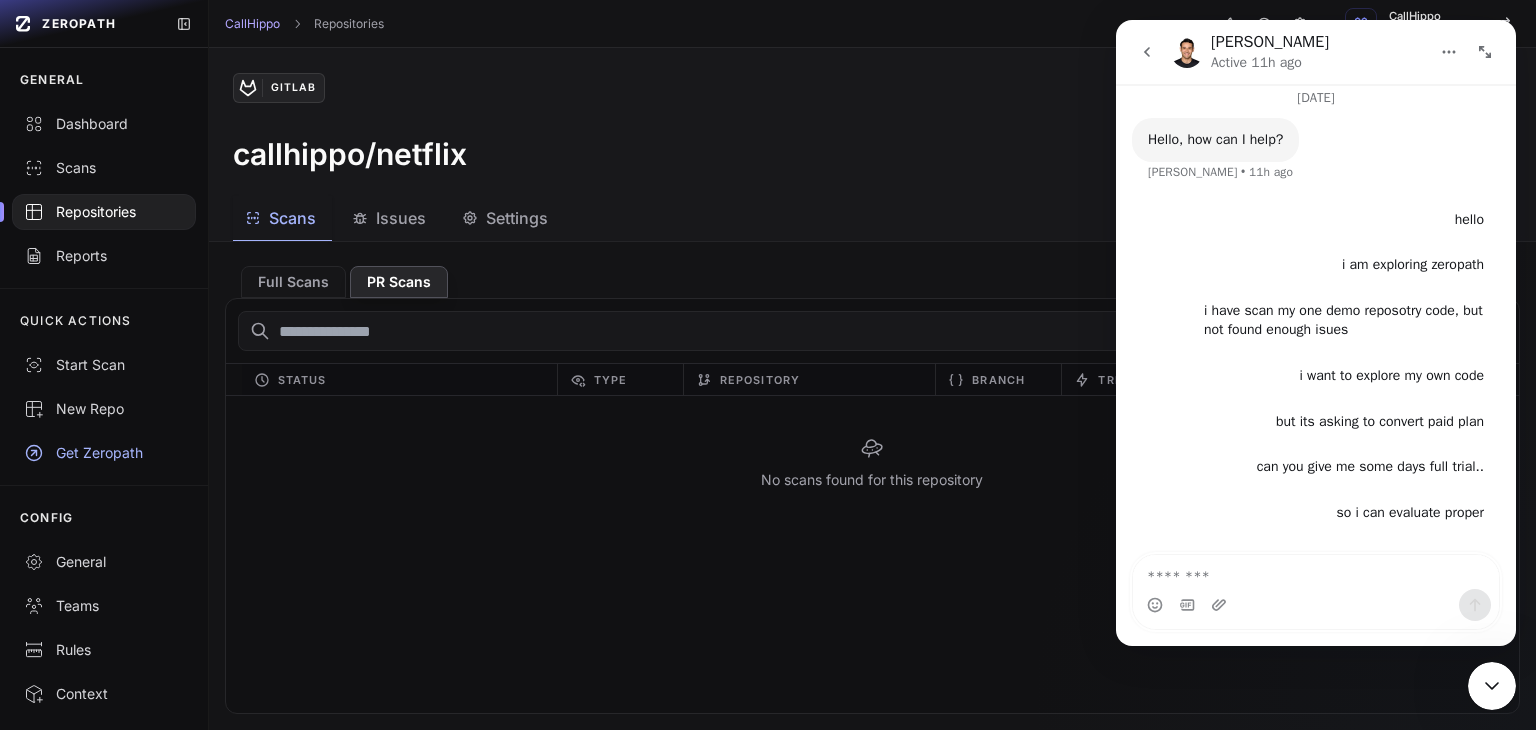 click at bounding box center (1316, 572) 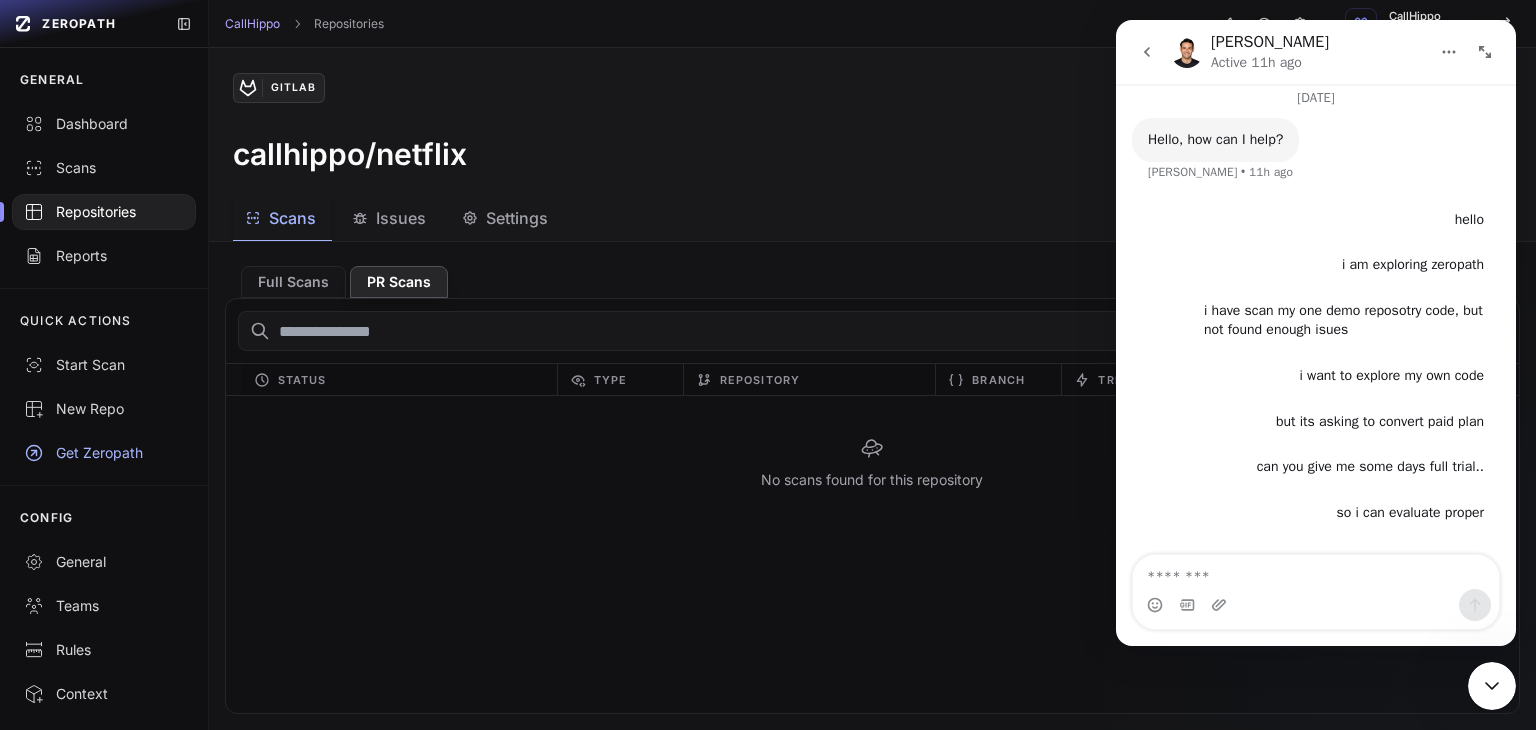 click at bounding box center [1316, 605] 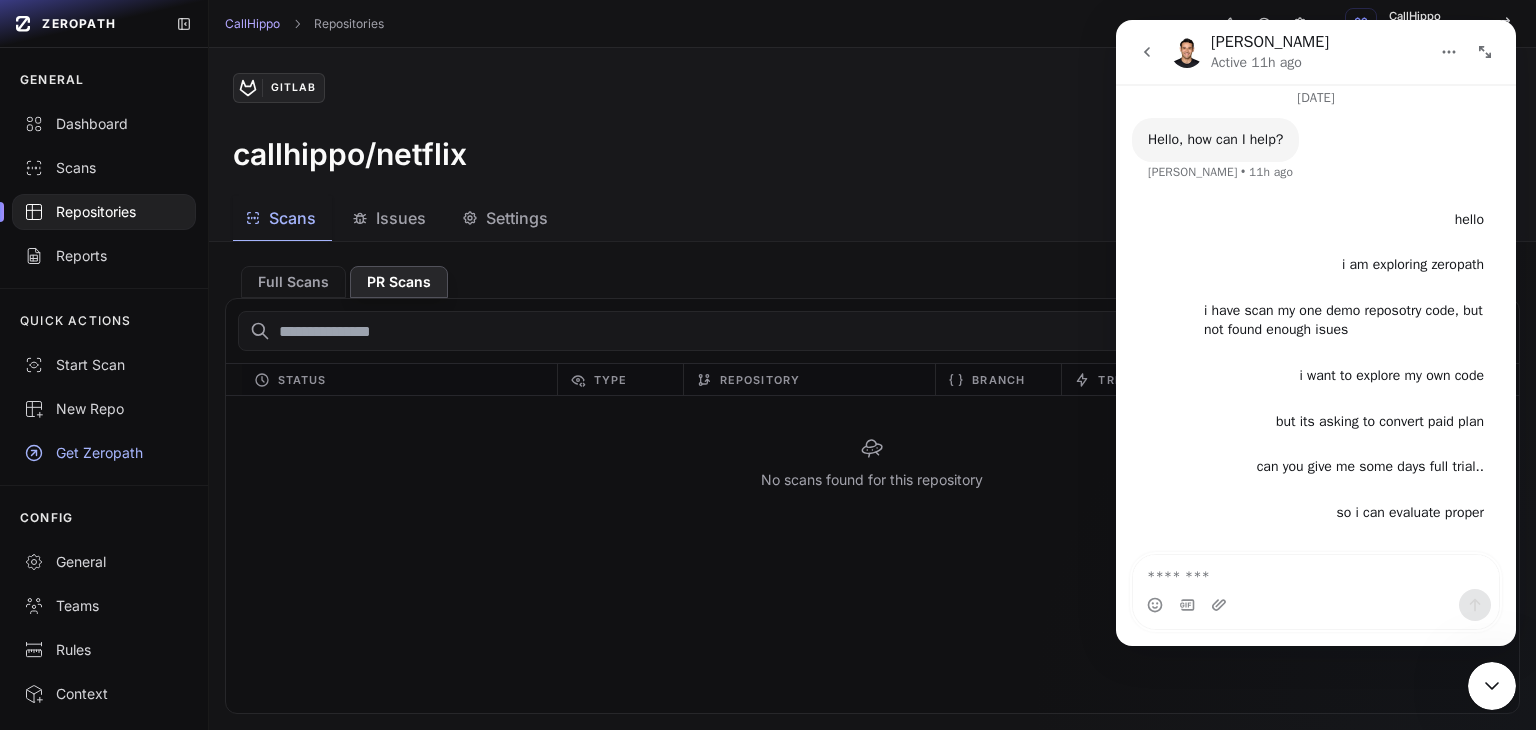 click at bounding box center [1316, 572] 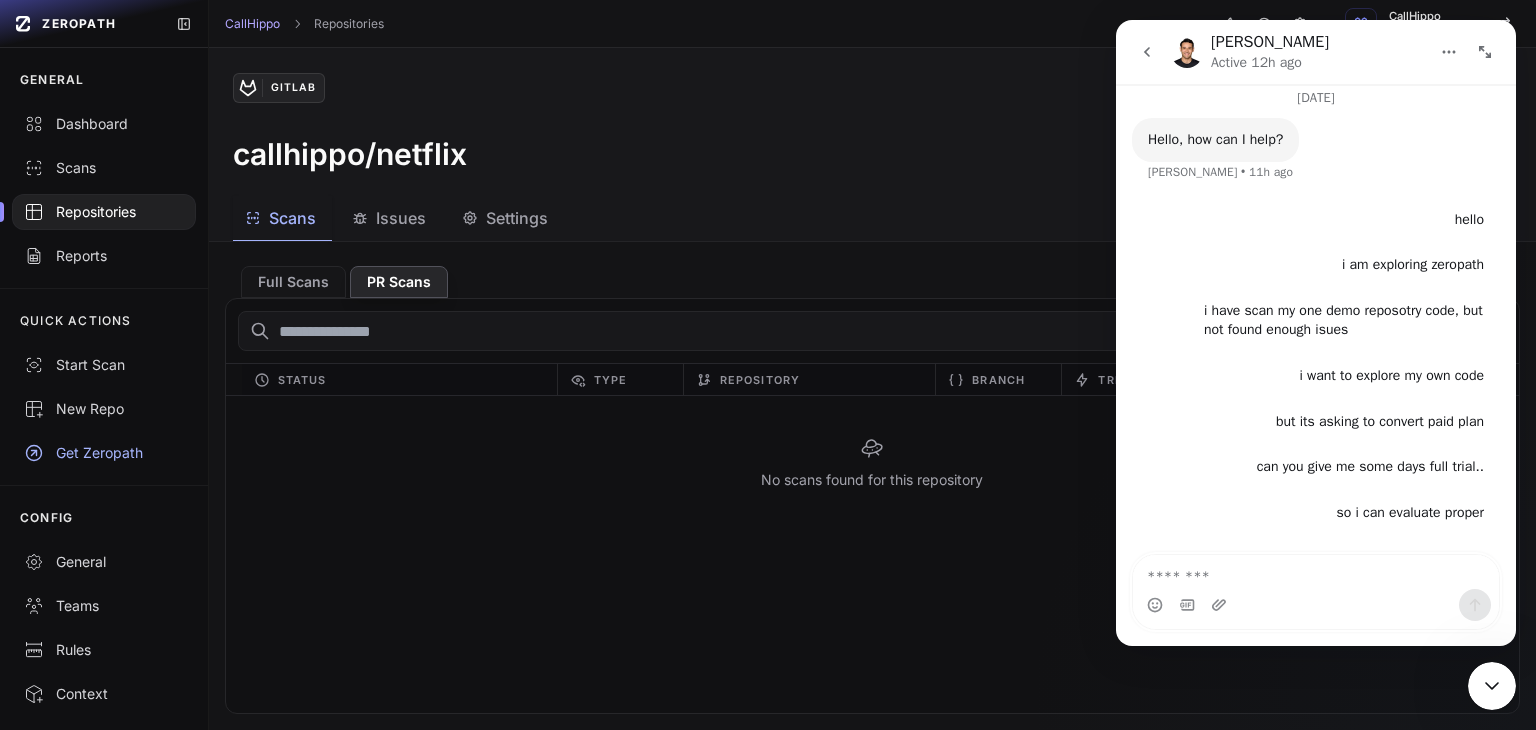 click at bounding box center [1316, 572] 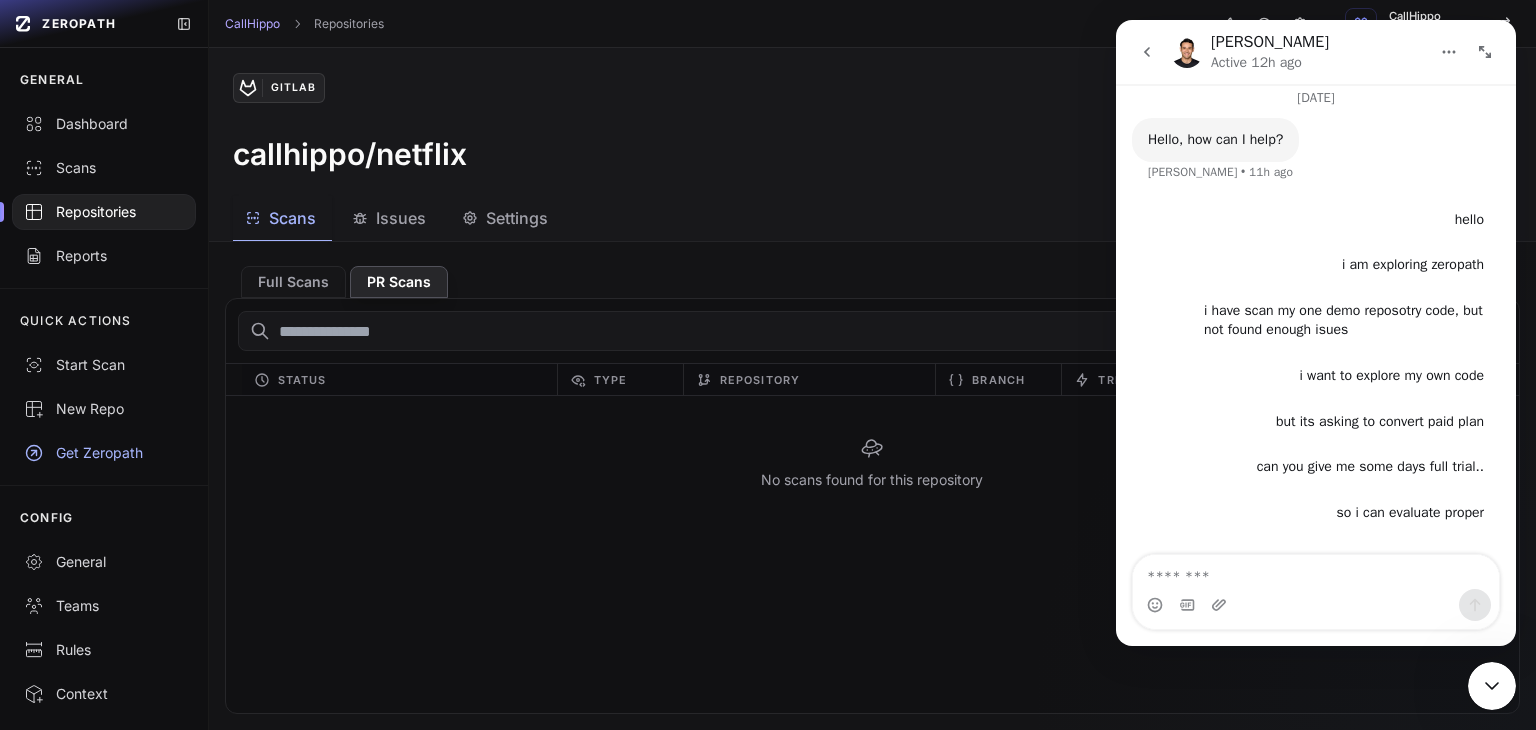 click at bounding box center [1492, 686] 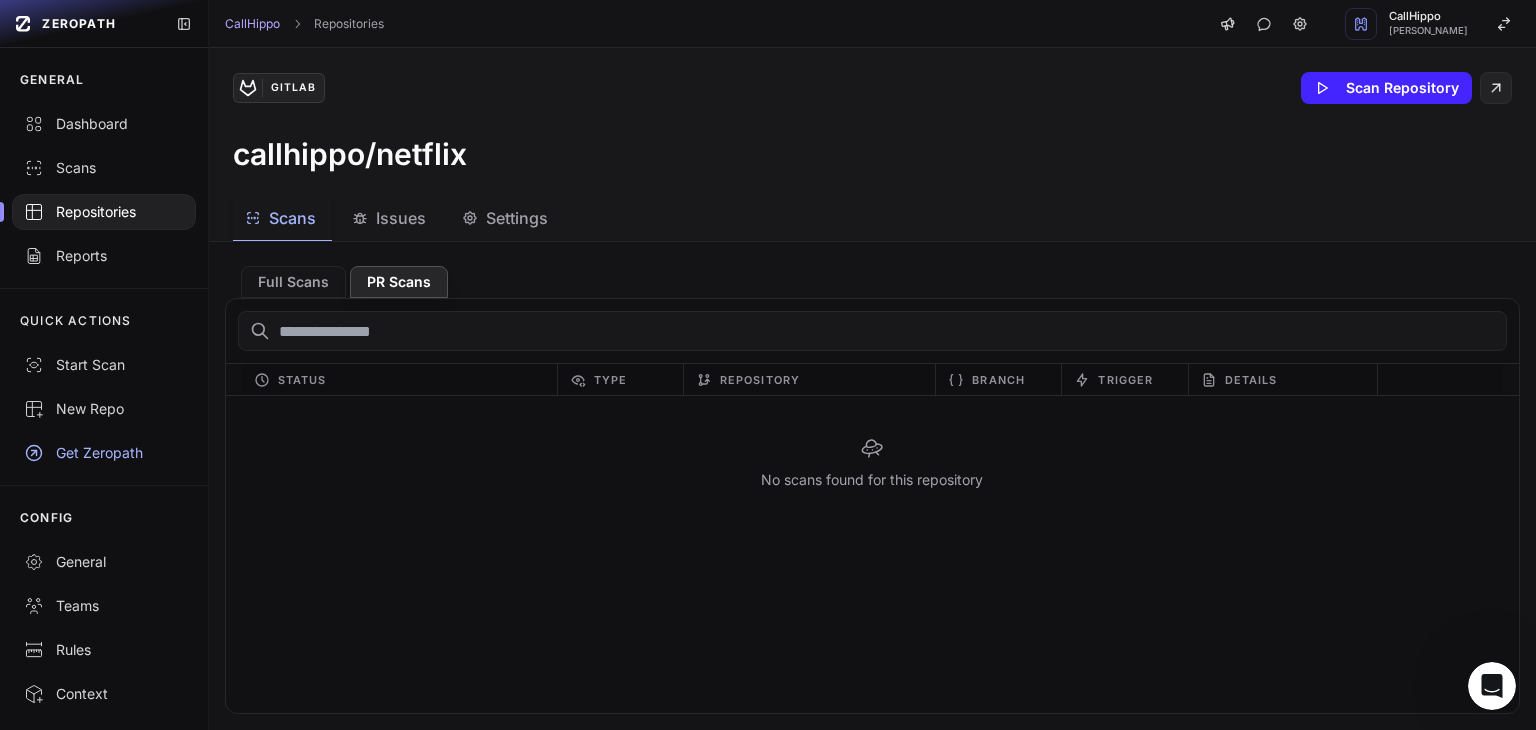 click on "Repositories" at bounding box center (104, 212) 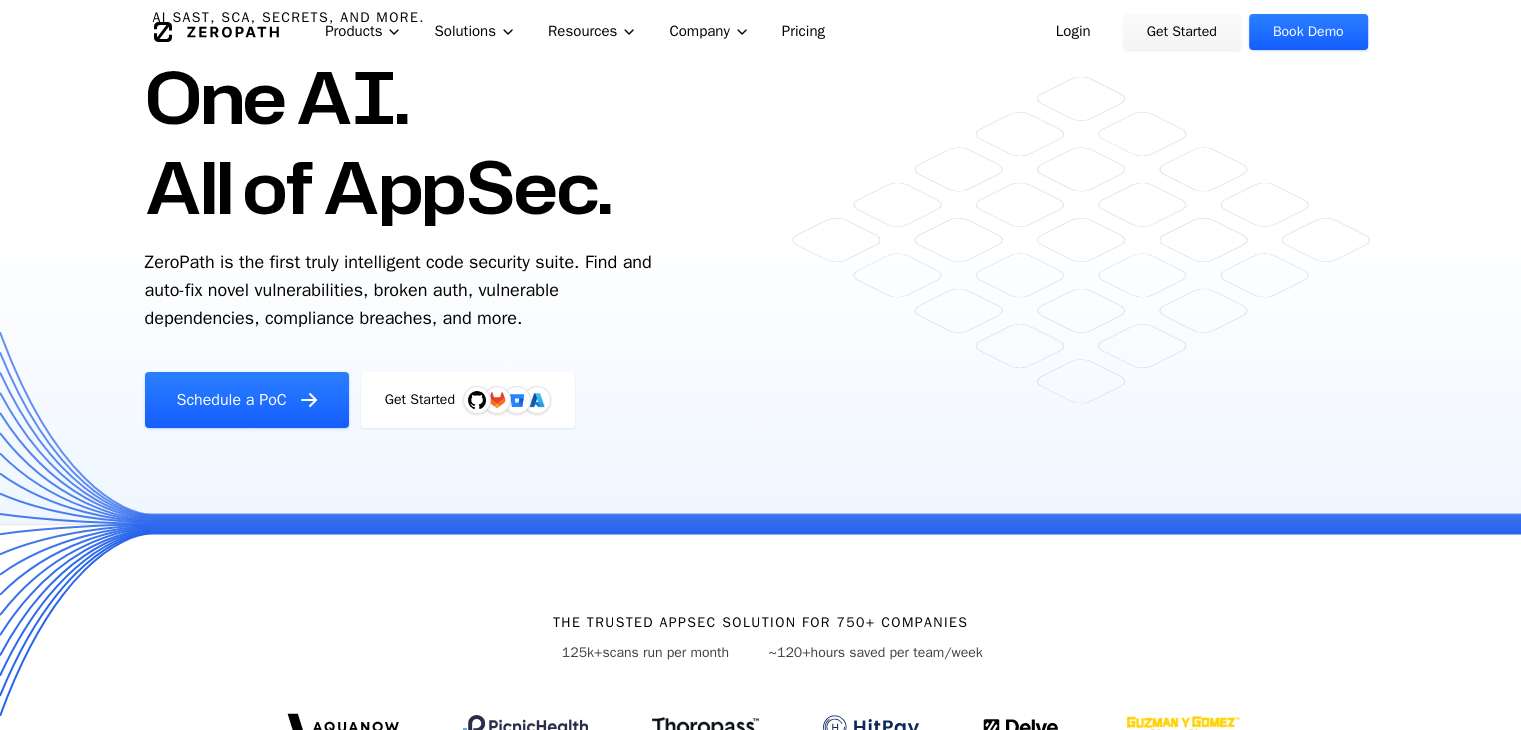 scroll, scrollTop: 0, scrollLeft: 0, axis: both 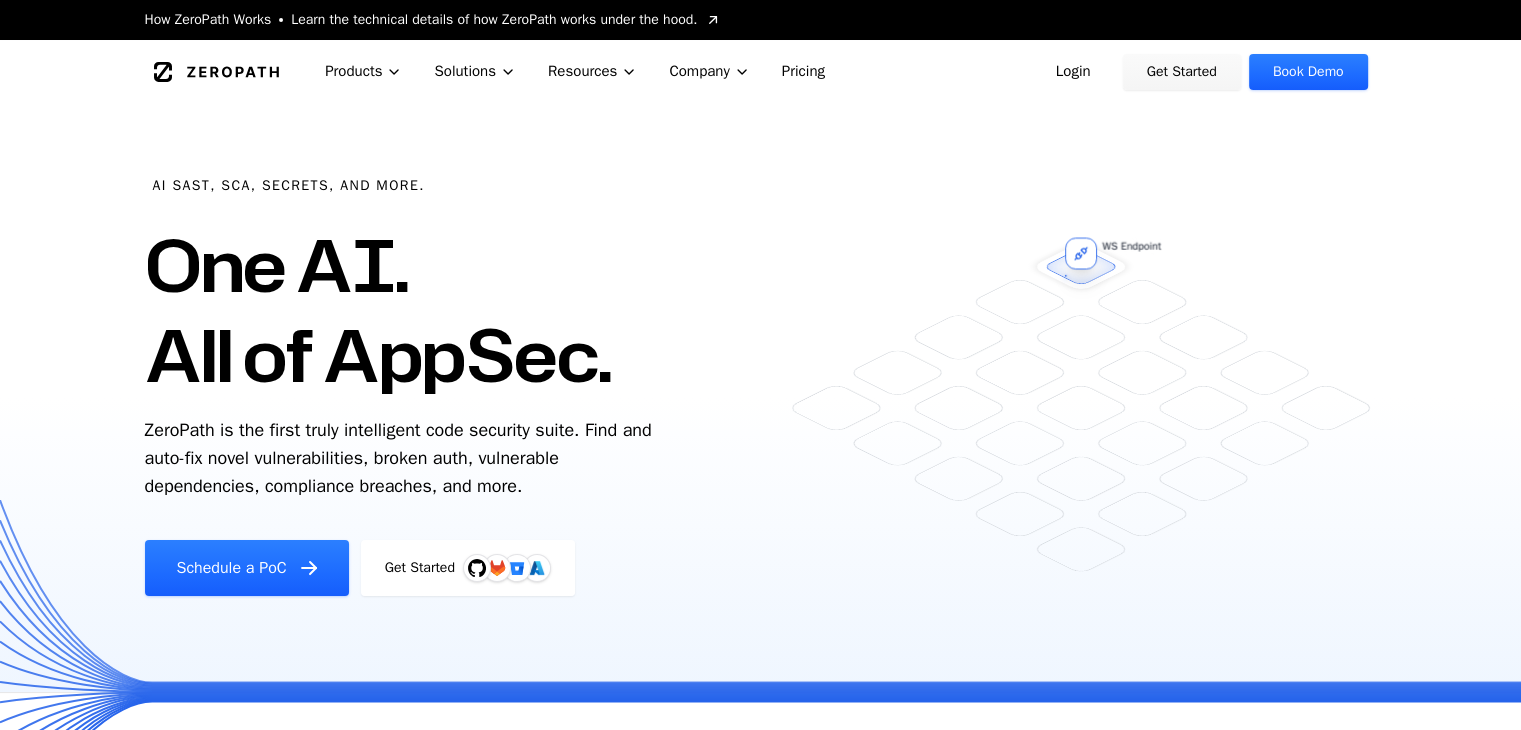 drag, startPoint x: 175, startPoint y: 248, endPoint x: 436, endPoint y: 335, distance: 275.11816 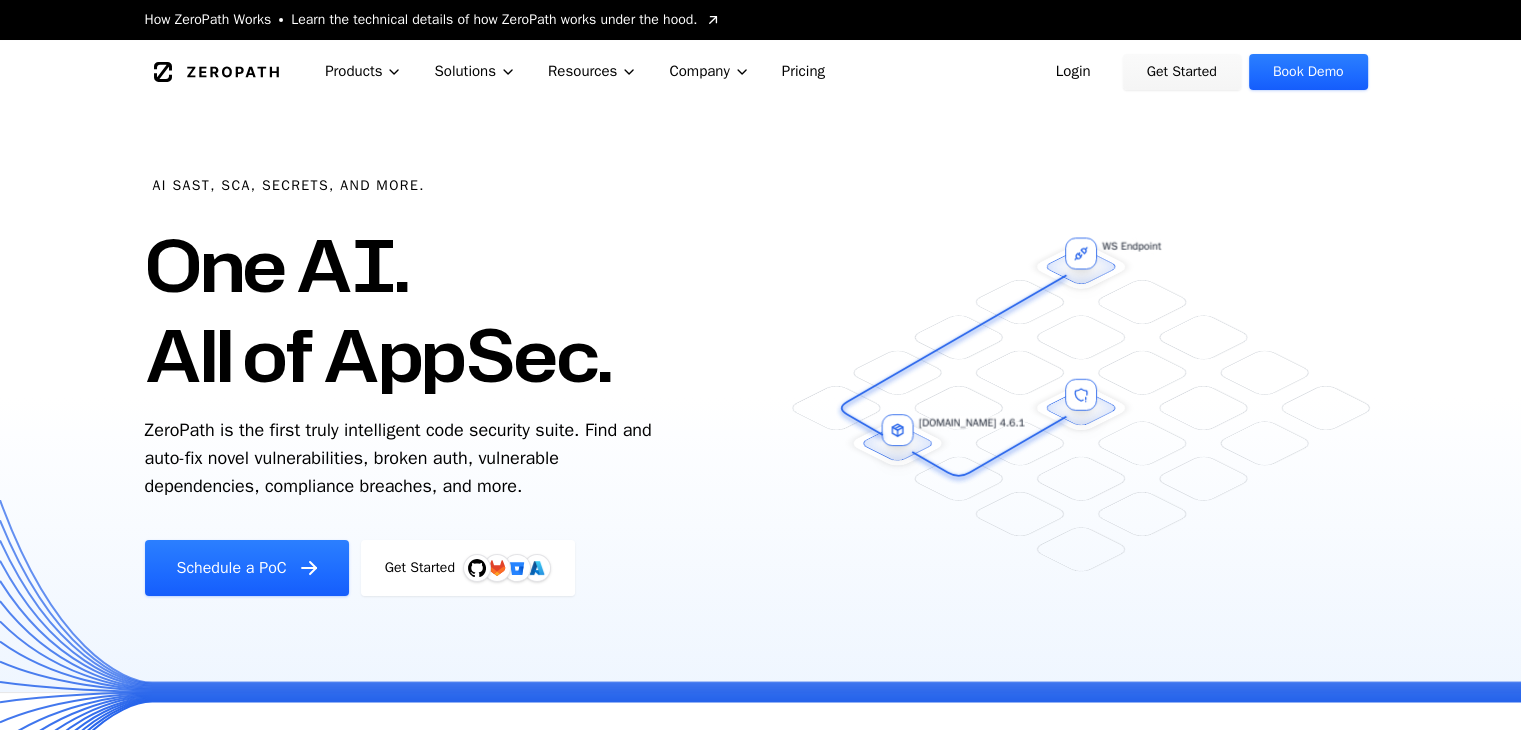 drag, startPoint x: 608, startPoint y: 371, endPoint x: 143, endPoint y: 274, distance: 475.00946 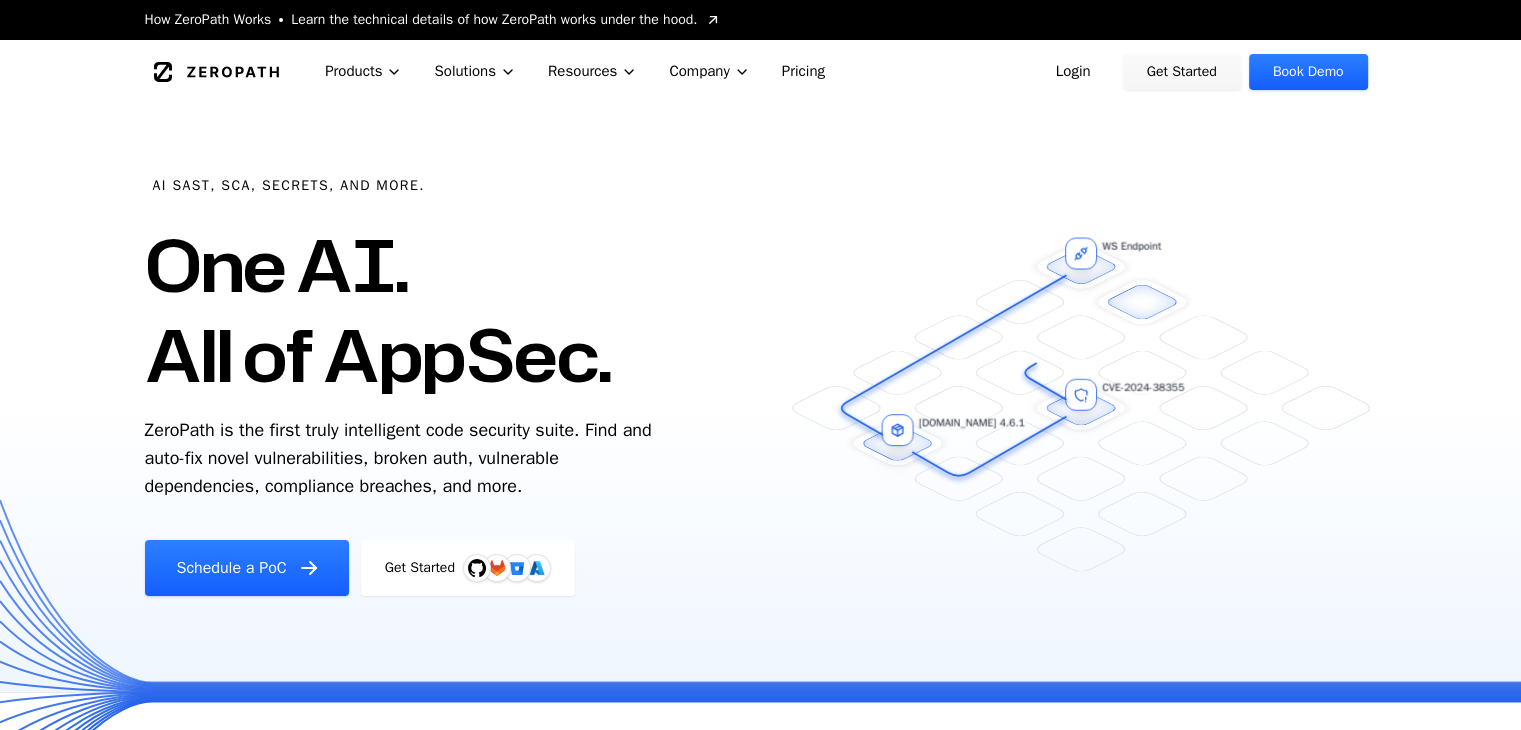 click on "One AI.   All of AppSec." at bounding box center (378, 310) 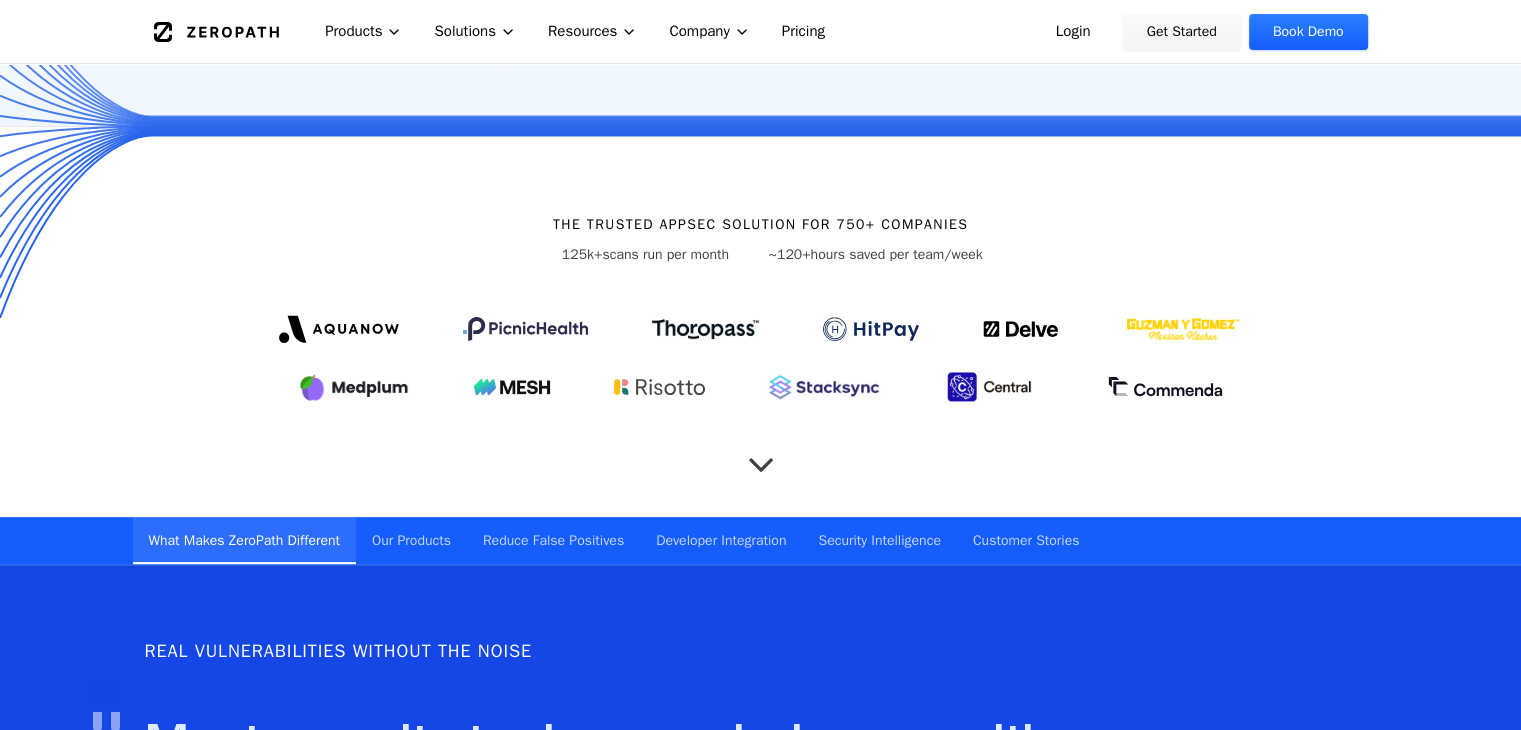scroll, scrollTop: 600, scrollLeft: 0, axis: vertical 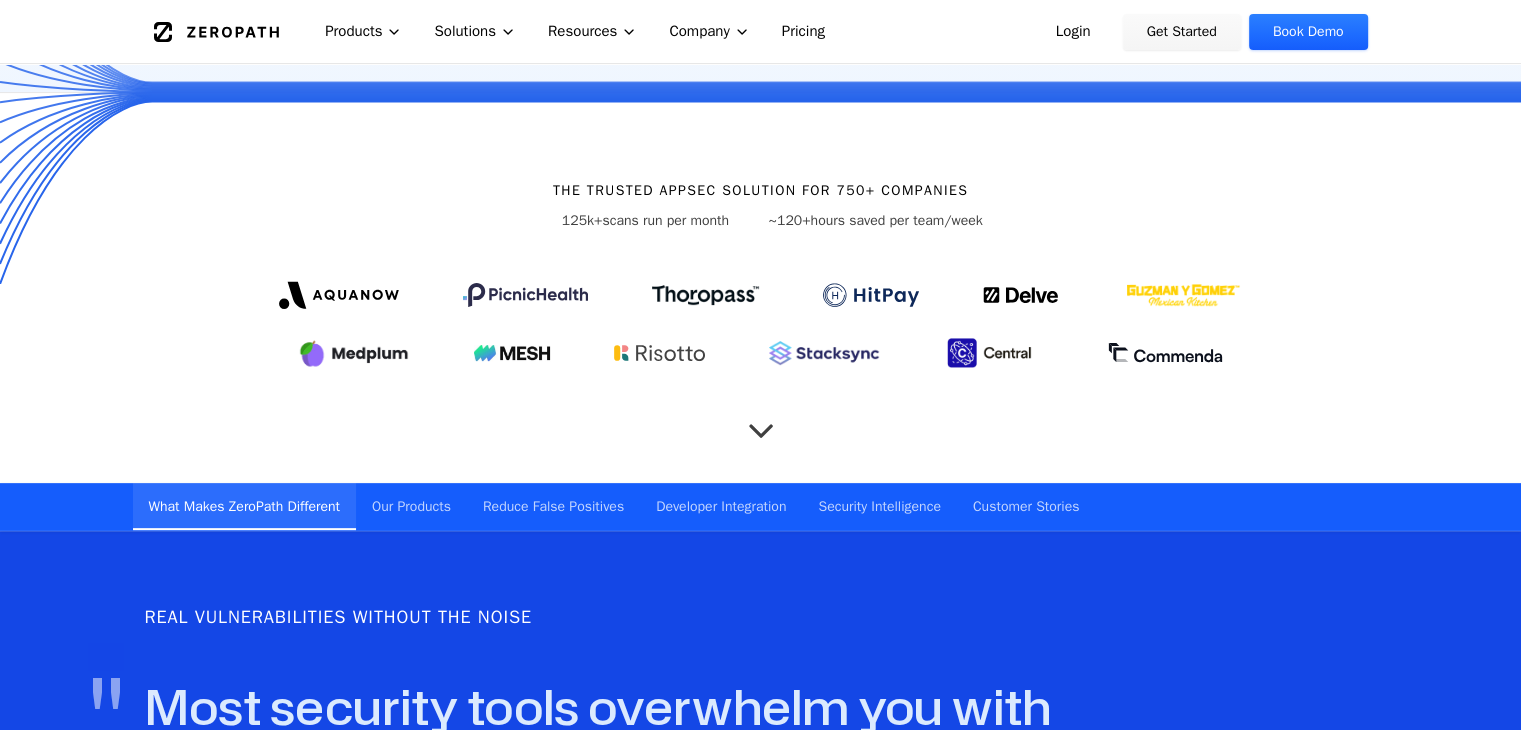 click 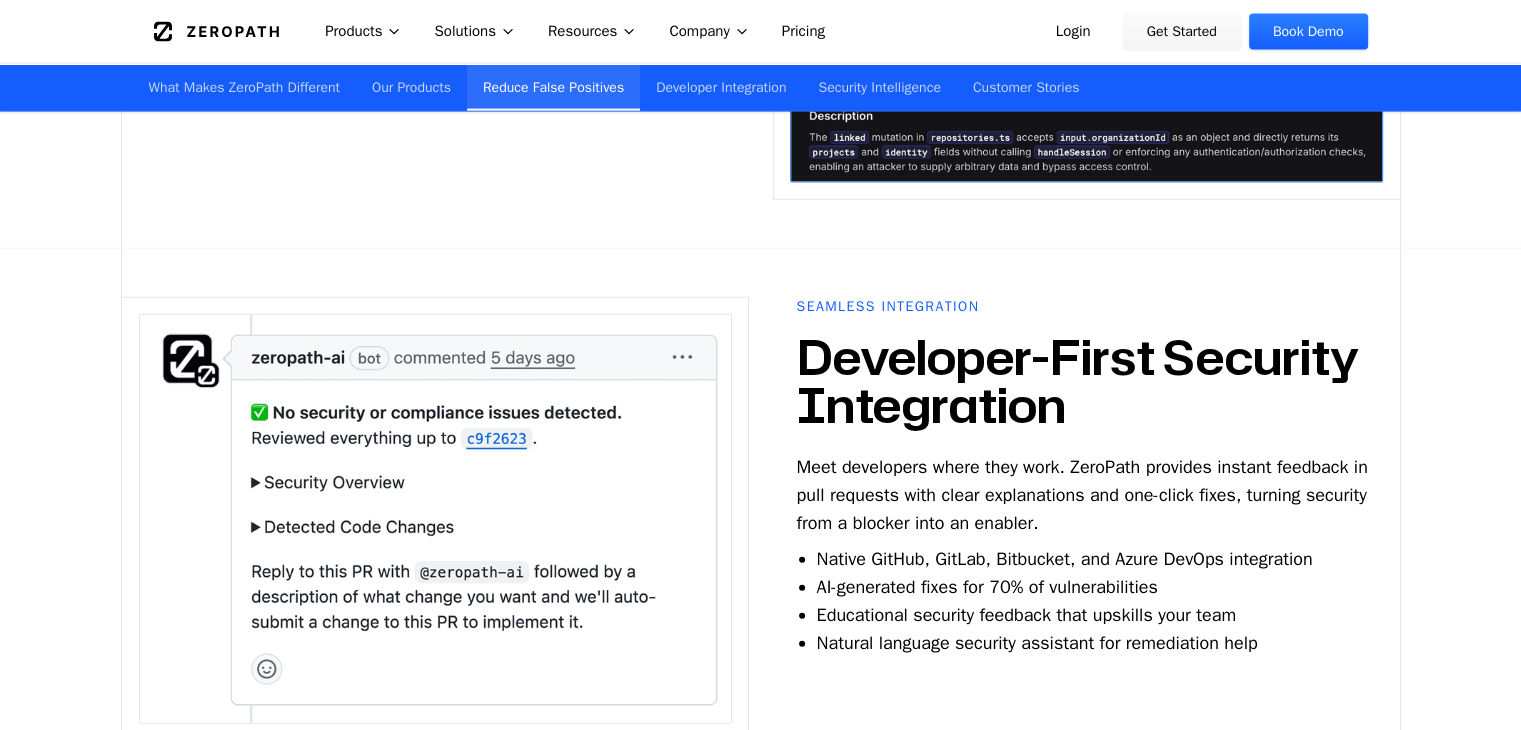 scroll, scrollTop: 4324, scrollLeft: 0, axis: vertical 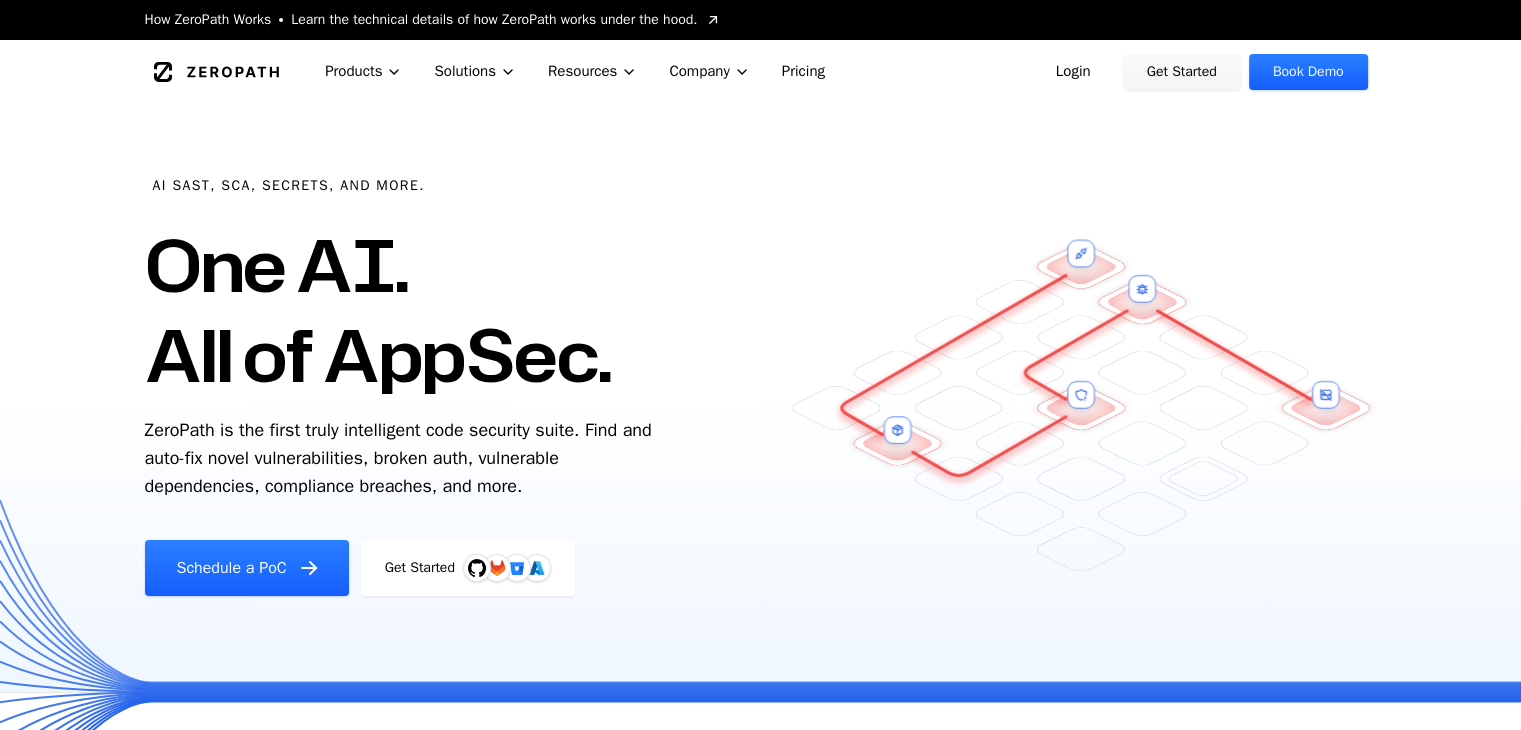 drag, startPoint x: 147, startPoint y: 272, endPoint x: 618, endPoint y: 367, distance: 480.48517 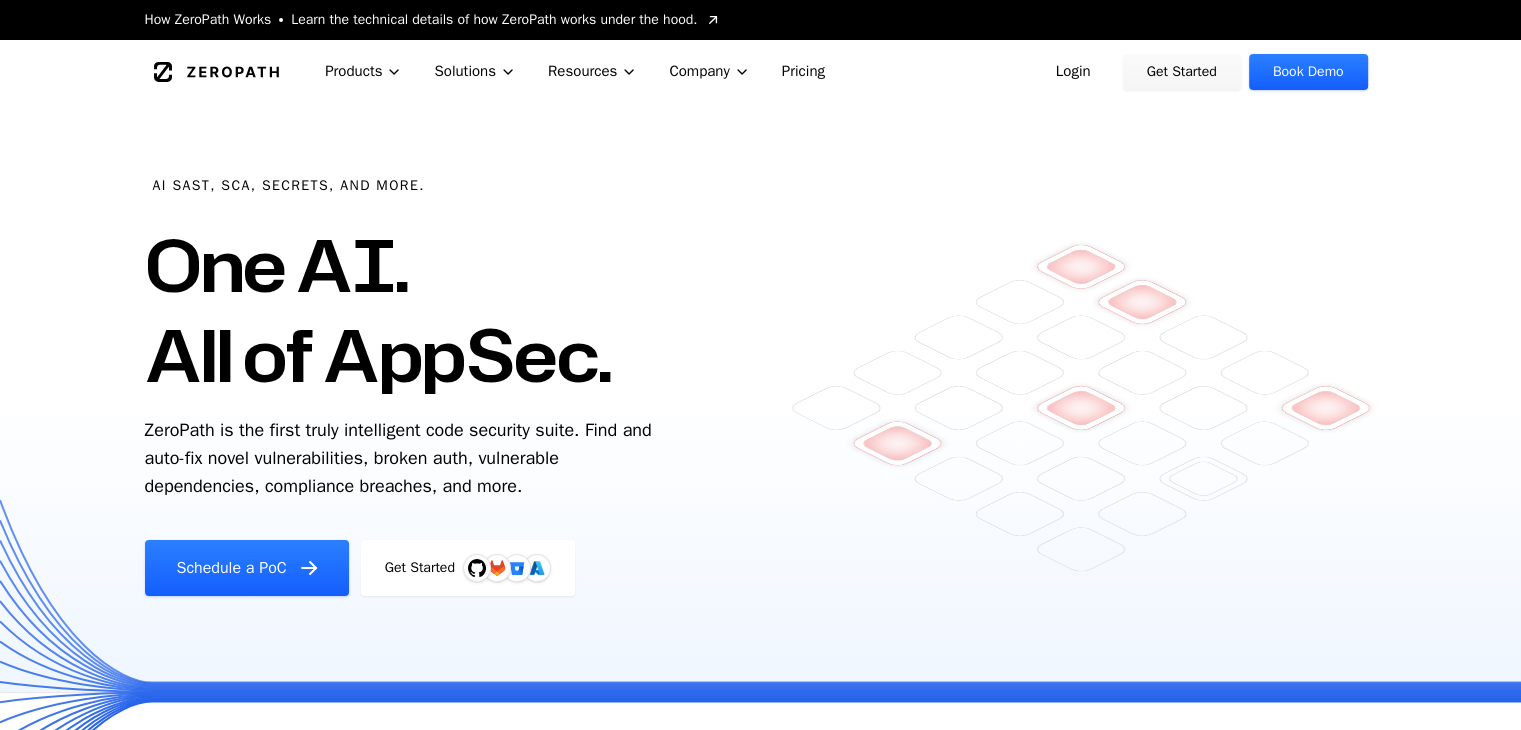 click on "AI SAST, SCA, Secrets, and more. One AI.   All of AppSec. ZeroPath is the first truly intelligent code security suite. Find and auto-fix novel vulnerabilities, broken auth, vulnerable dependencies, compliance breaches, and more. Schedule a PoC Get Started" at bounding box center (484, 350) 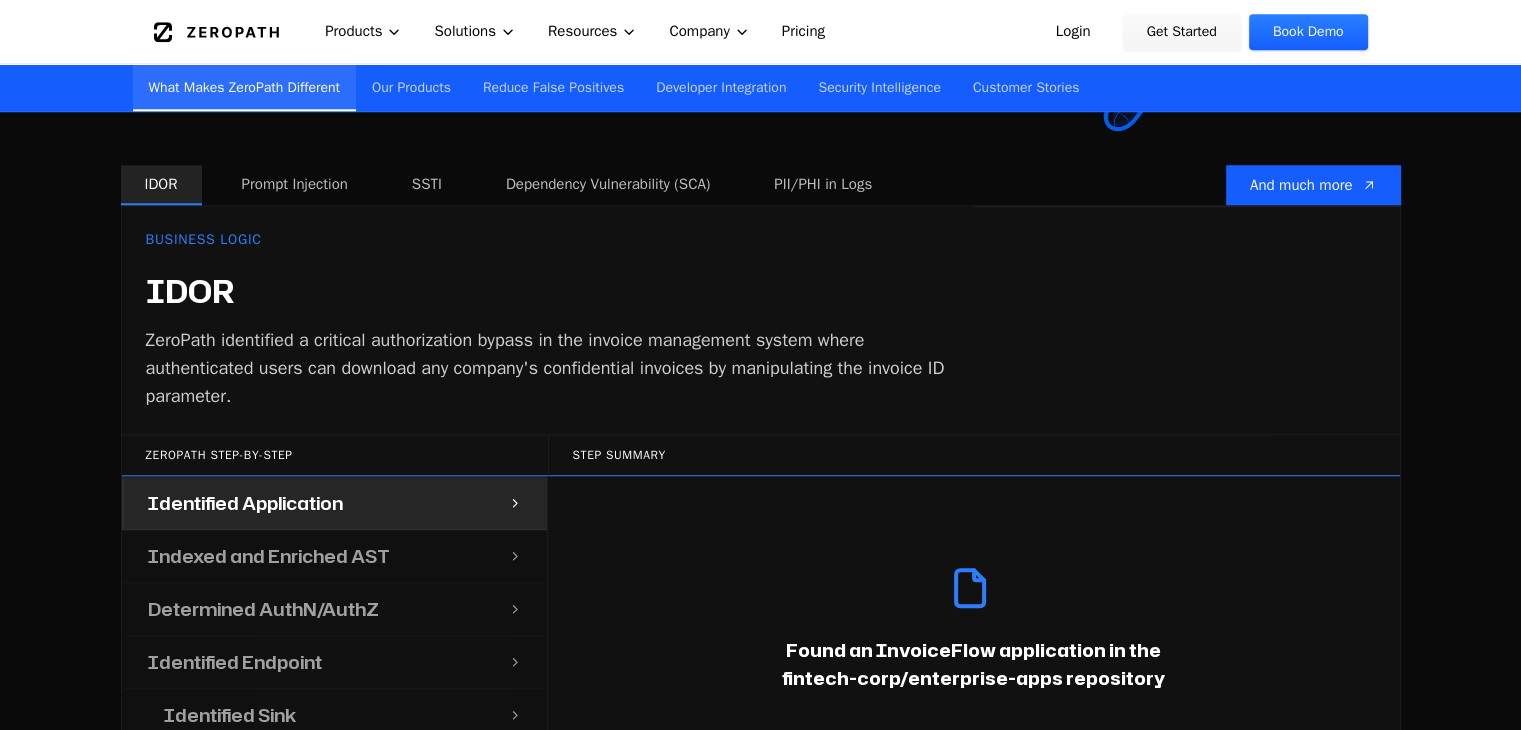 scroll, scrollTop: 2000, scrollLeft: 0, axis: vertical 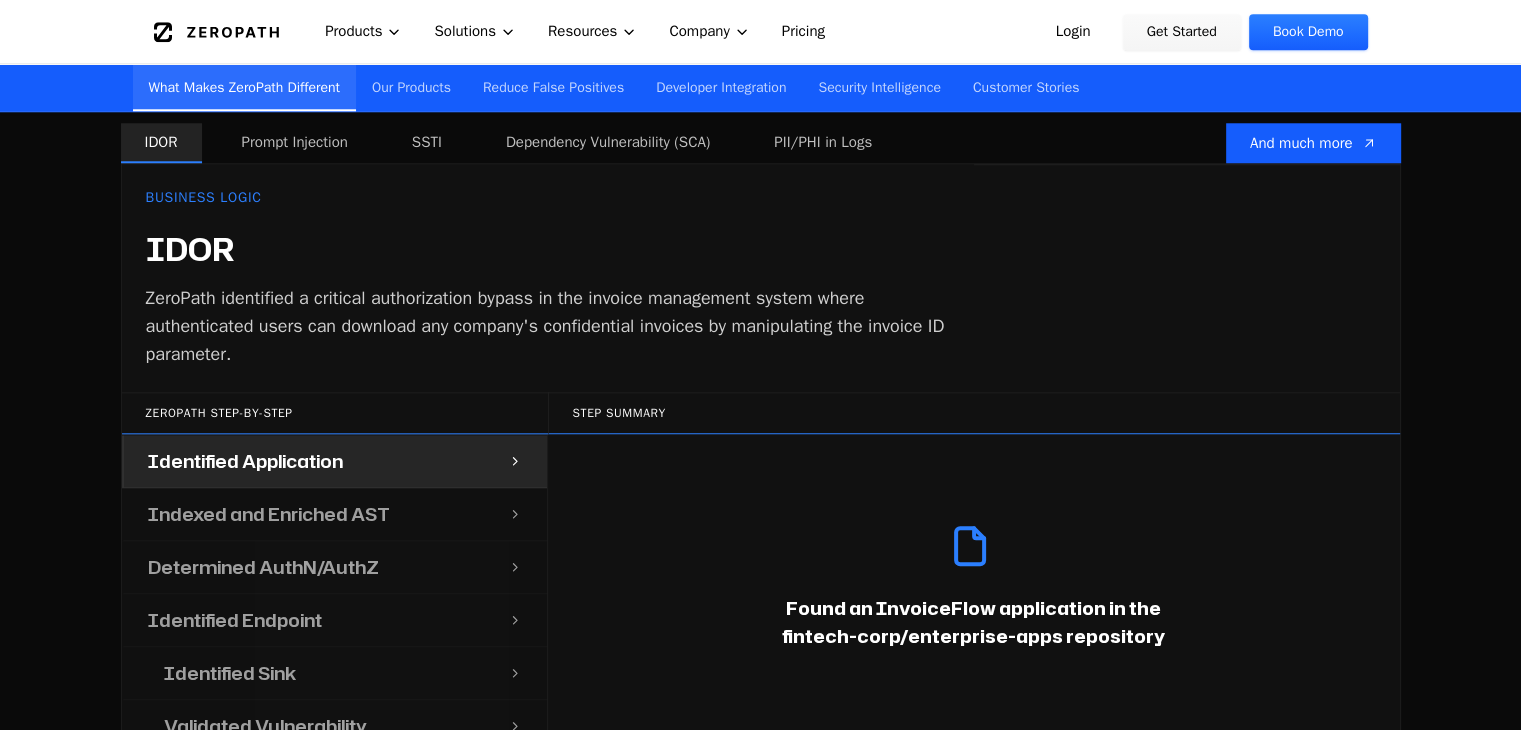 drag, startPoint x: 572, startPoint y: 406, endPoint x: 776, endPoint y: 429, distance: 205.29248 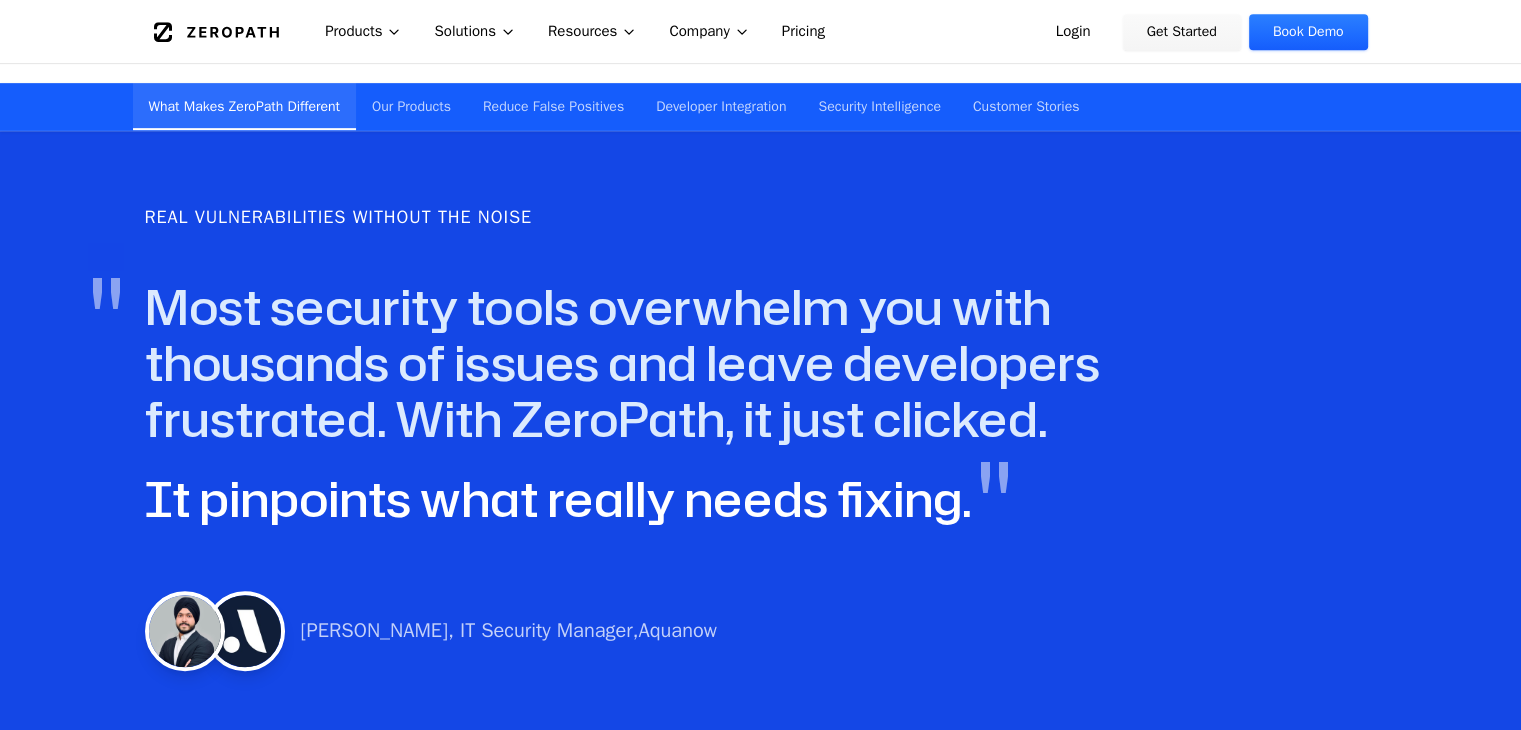 scroll, scrollTop: 1200, scrollLeft: 0, axis: vertical 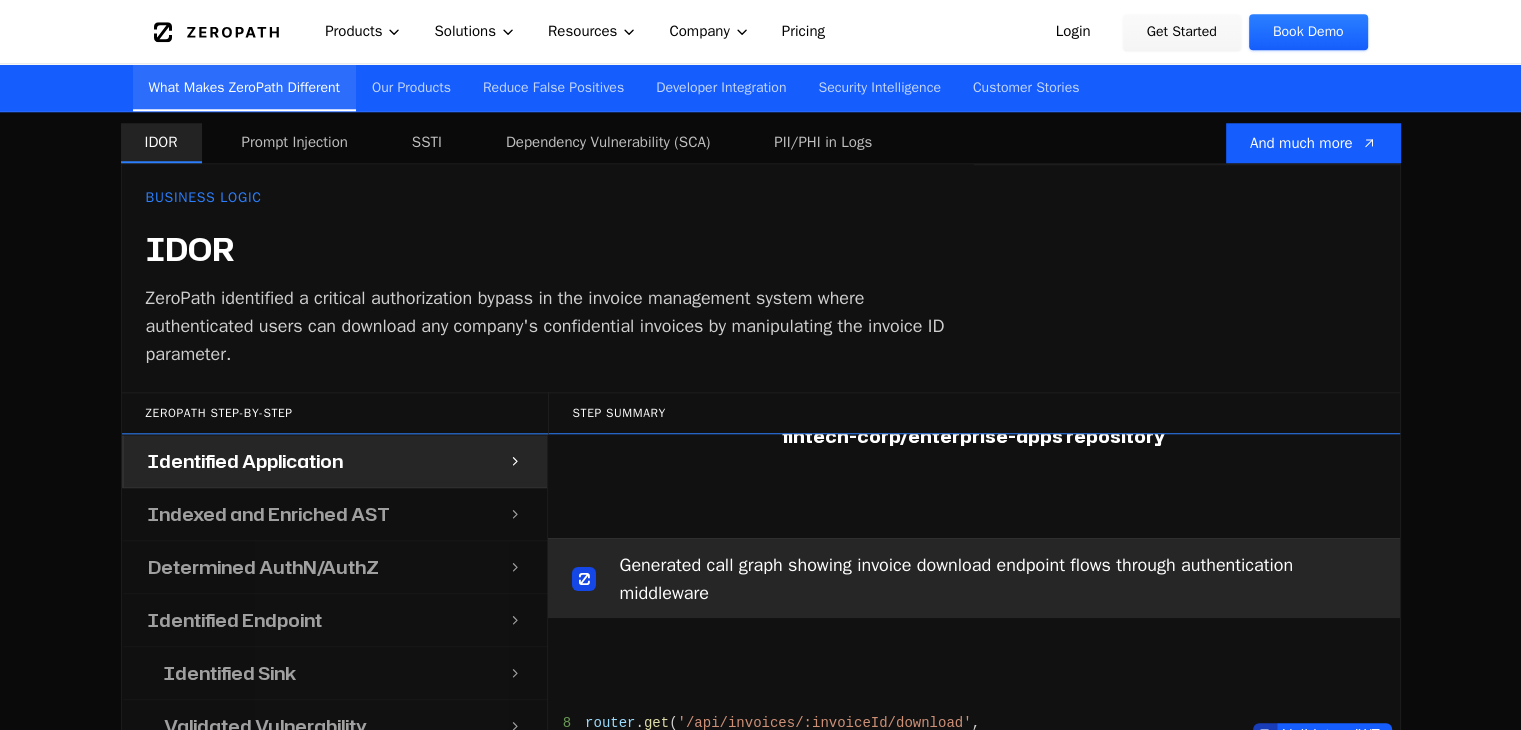 click on "Step Summary" at bounding box center (974, 413) 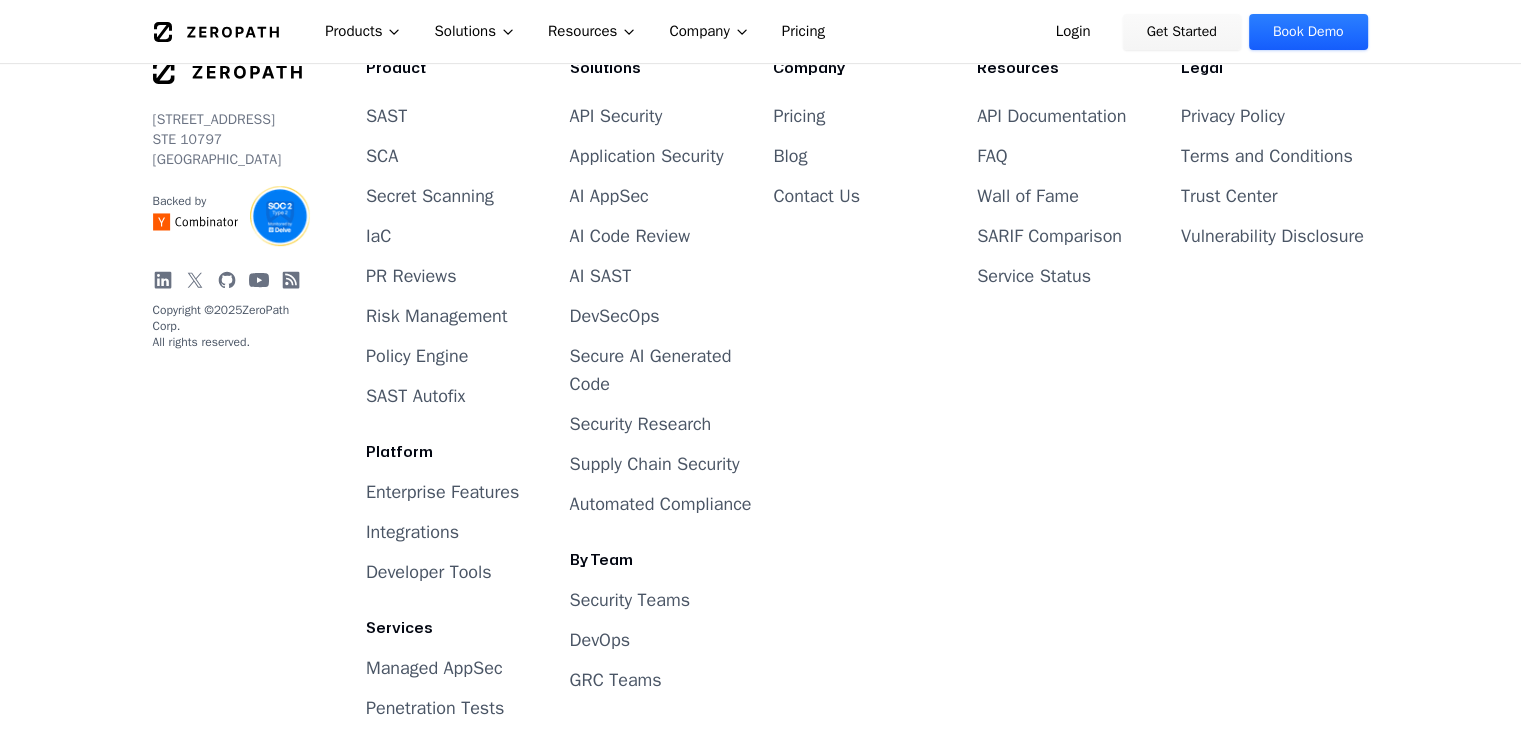 scroll, scrollTop: 8180, scrollLeft: 0, axis: vertical 